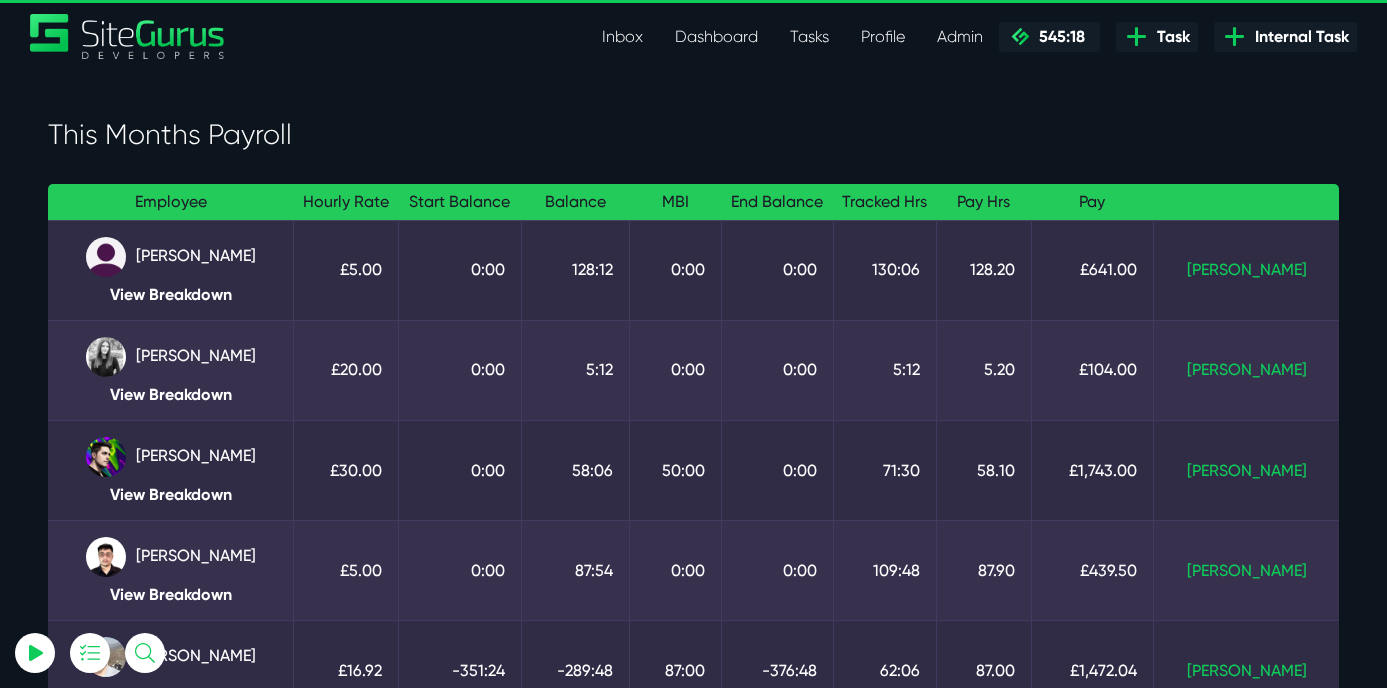 scroll, scrollTop: 60, scrollLeft: 0, axis: vertical 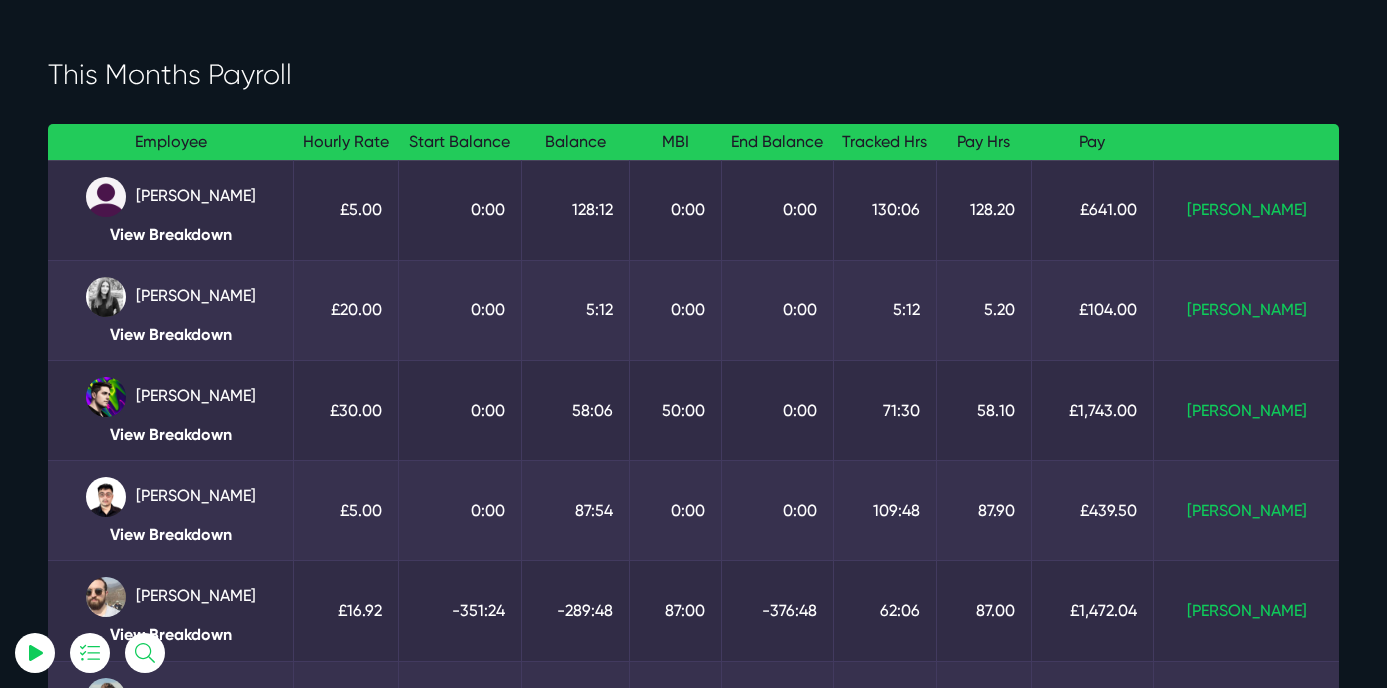 select on "0" 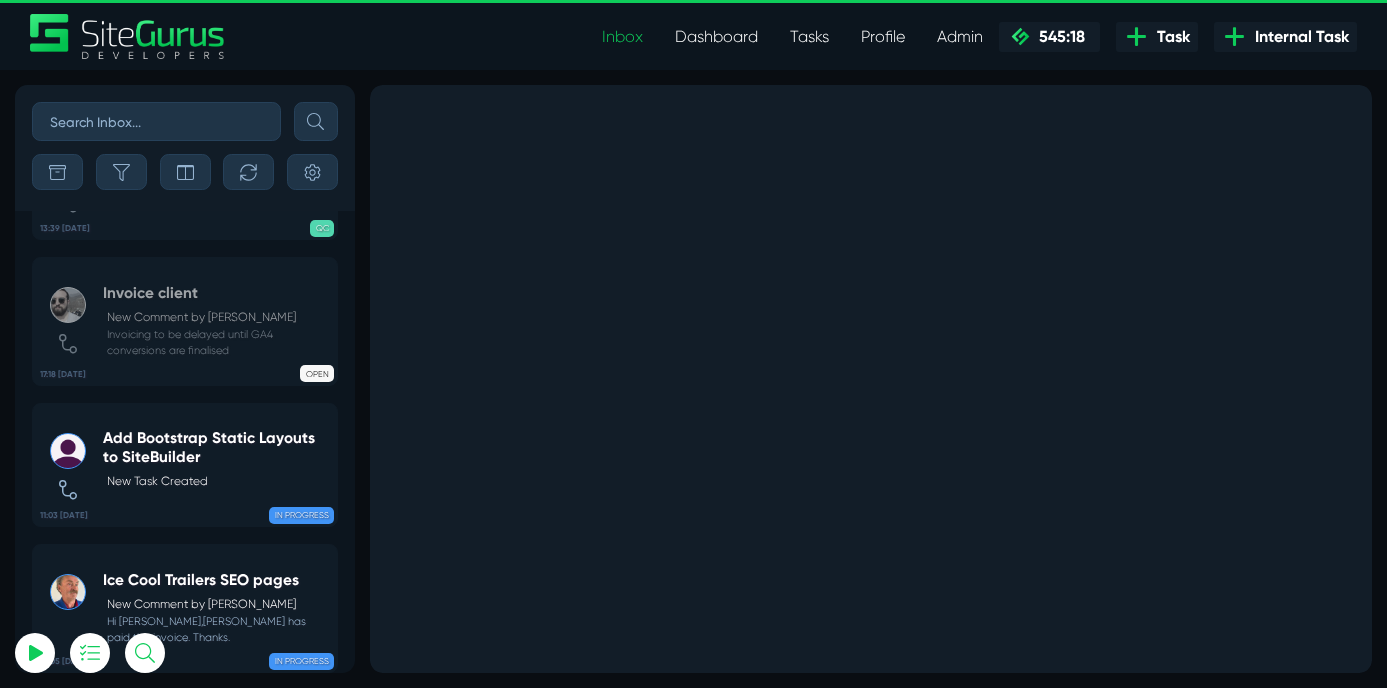 scroll, scrollTop: 44, scrollLeft: 0, axis: vertical 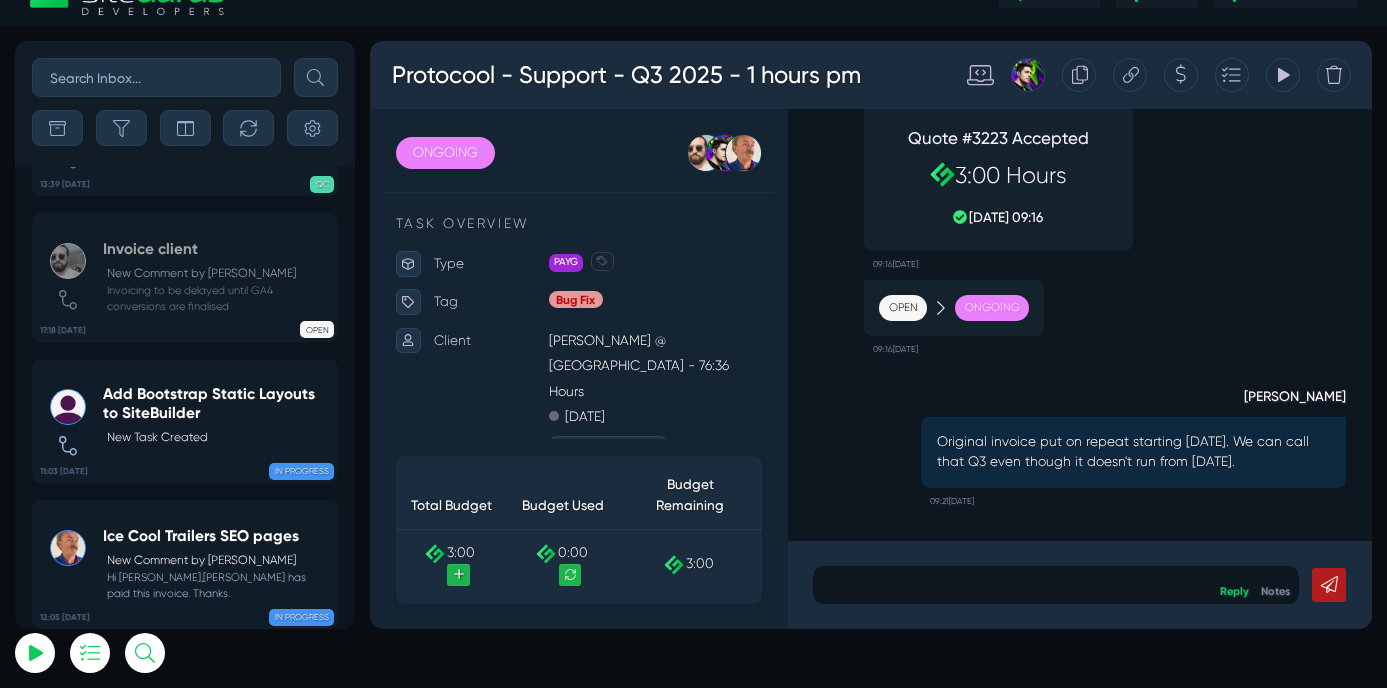 select on "0" 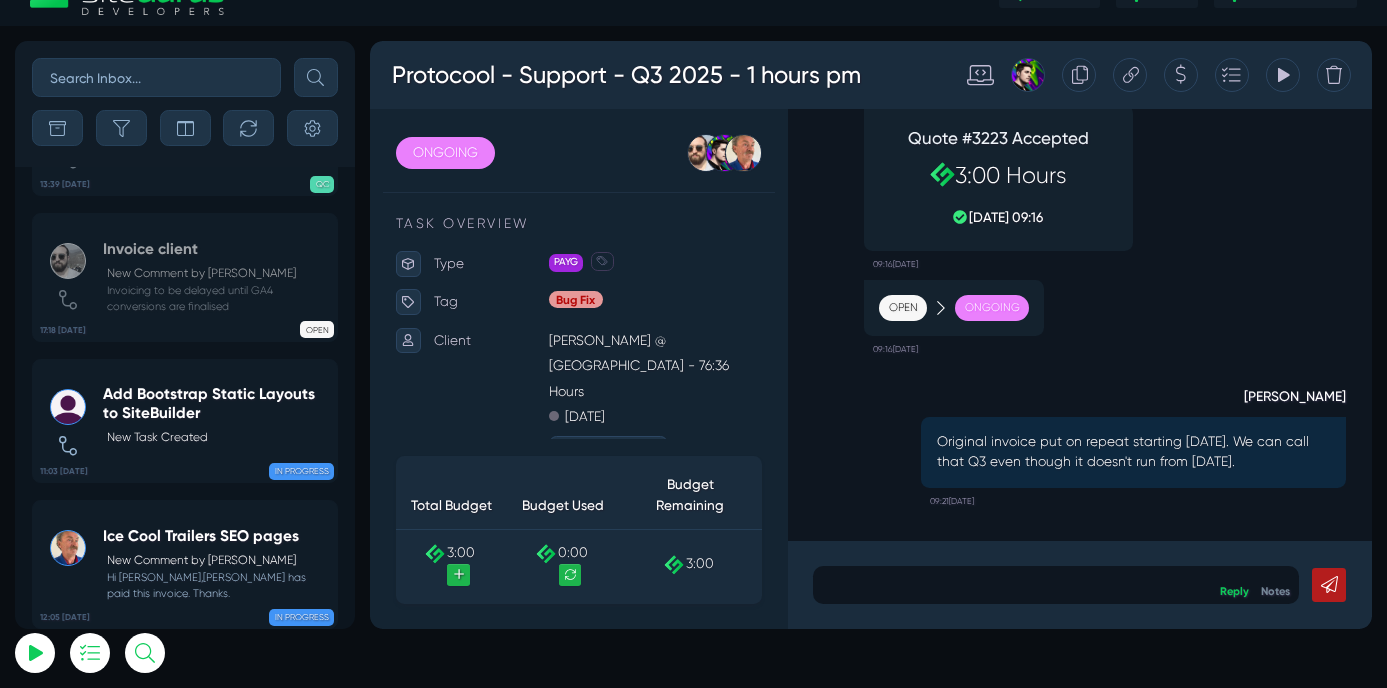 scroll, scrollTop: 0, scrollLeft: 0, axis: both 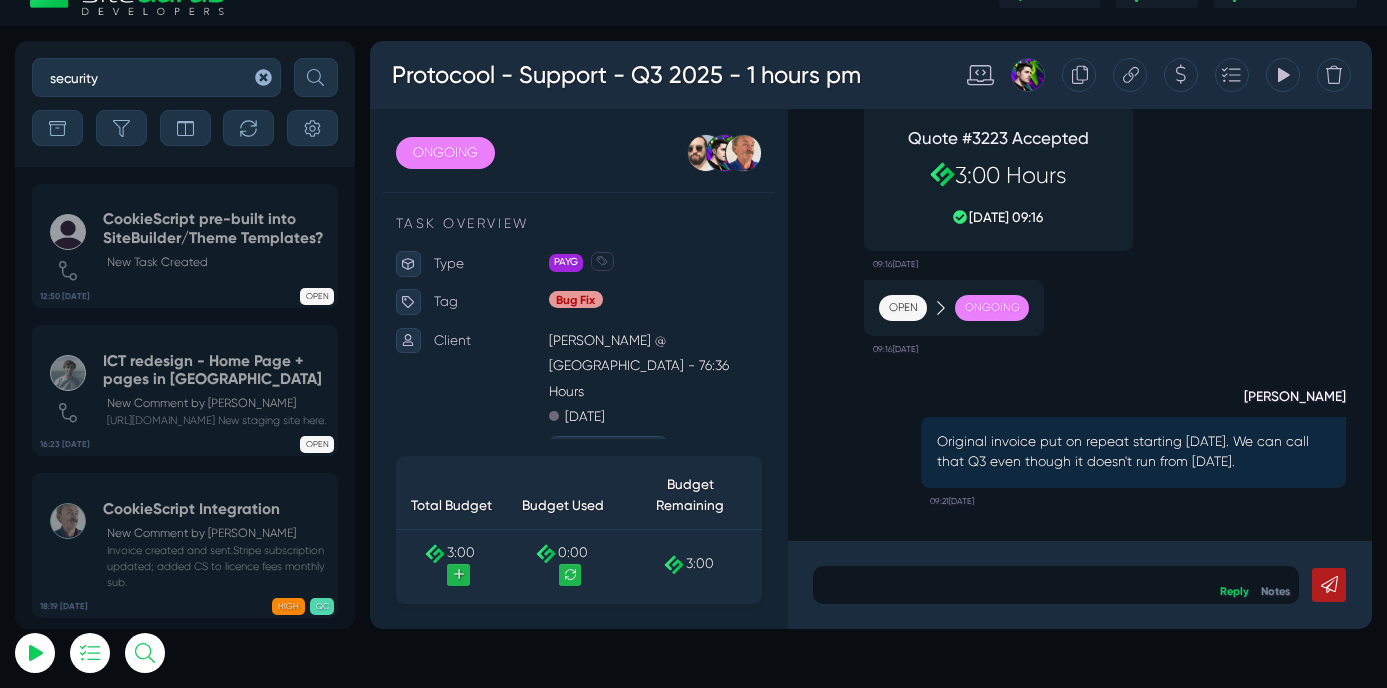 type on "security" 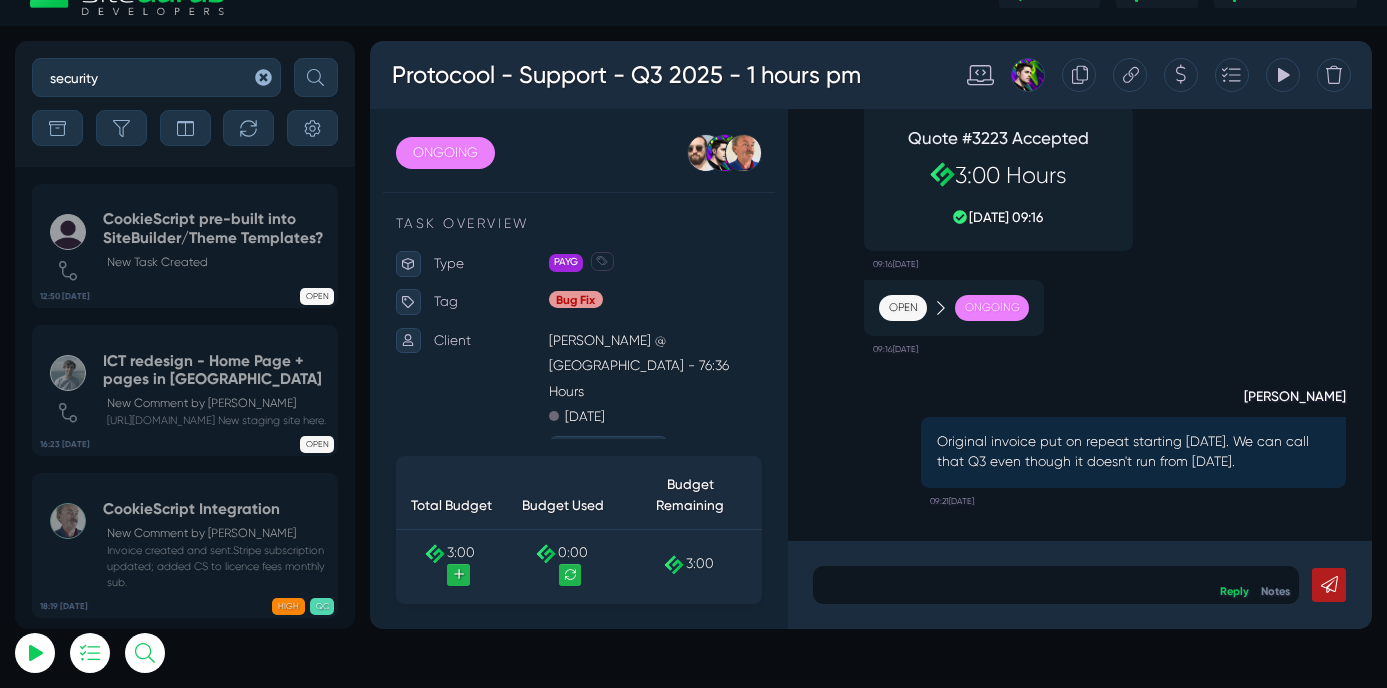 click at bounding box center [316, 77] 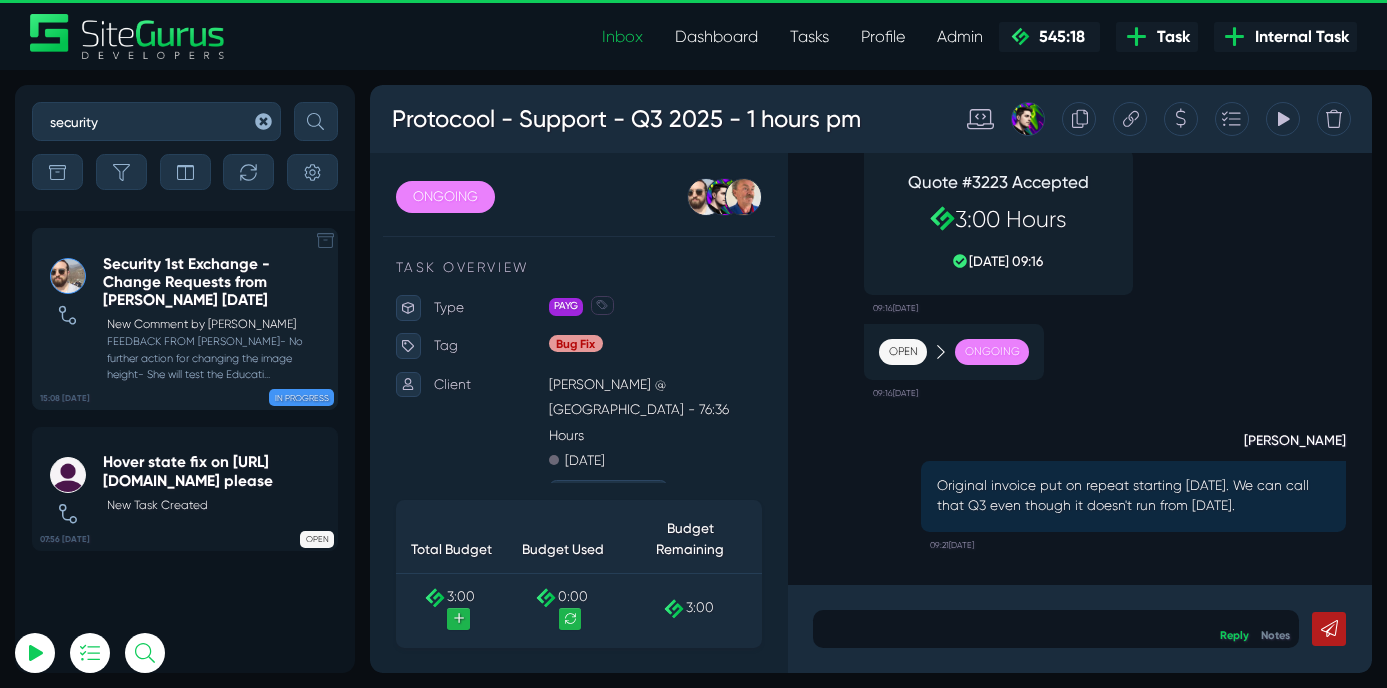 scroll, scrollTop: 44, scrollLeft: 0, axis: vertical 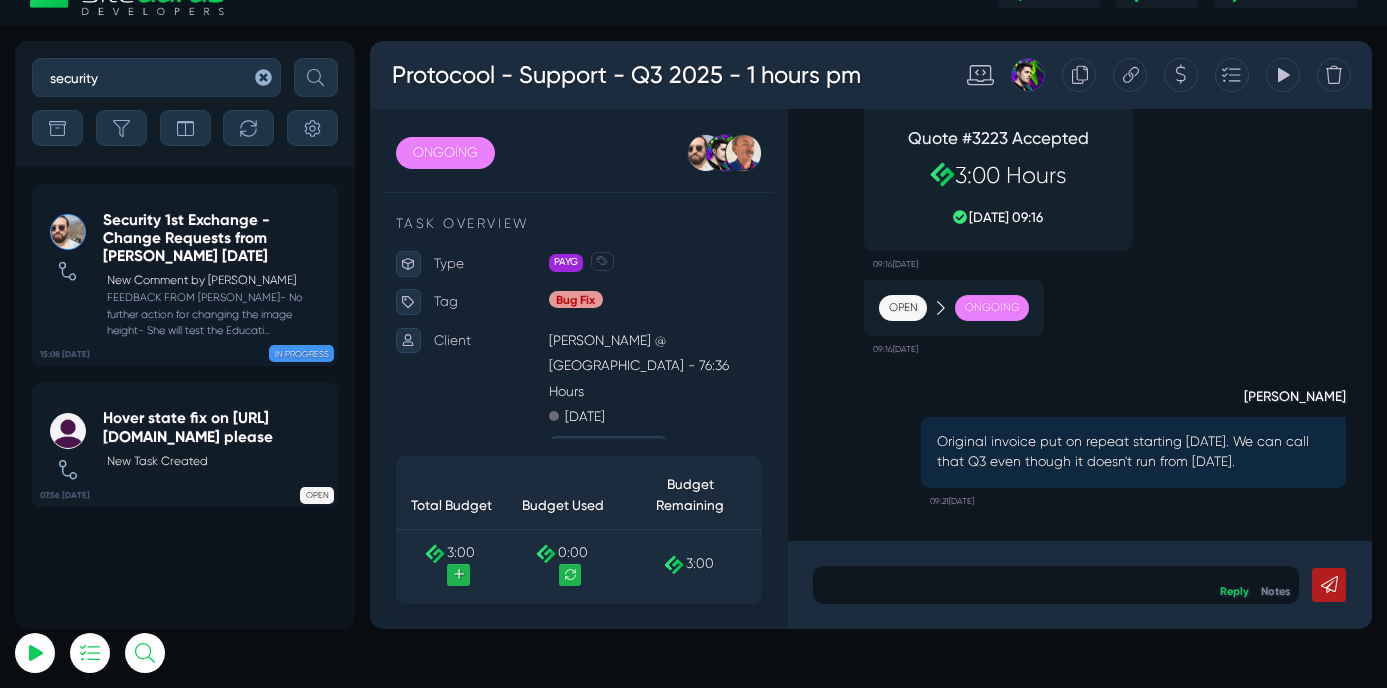 click on "security" at bounding box center (156, 77) 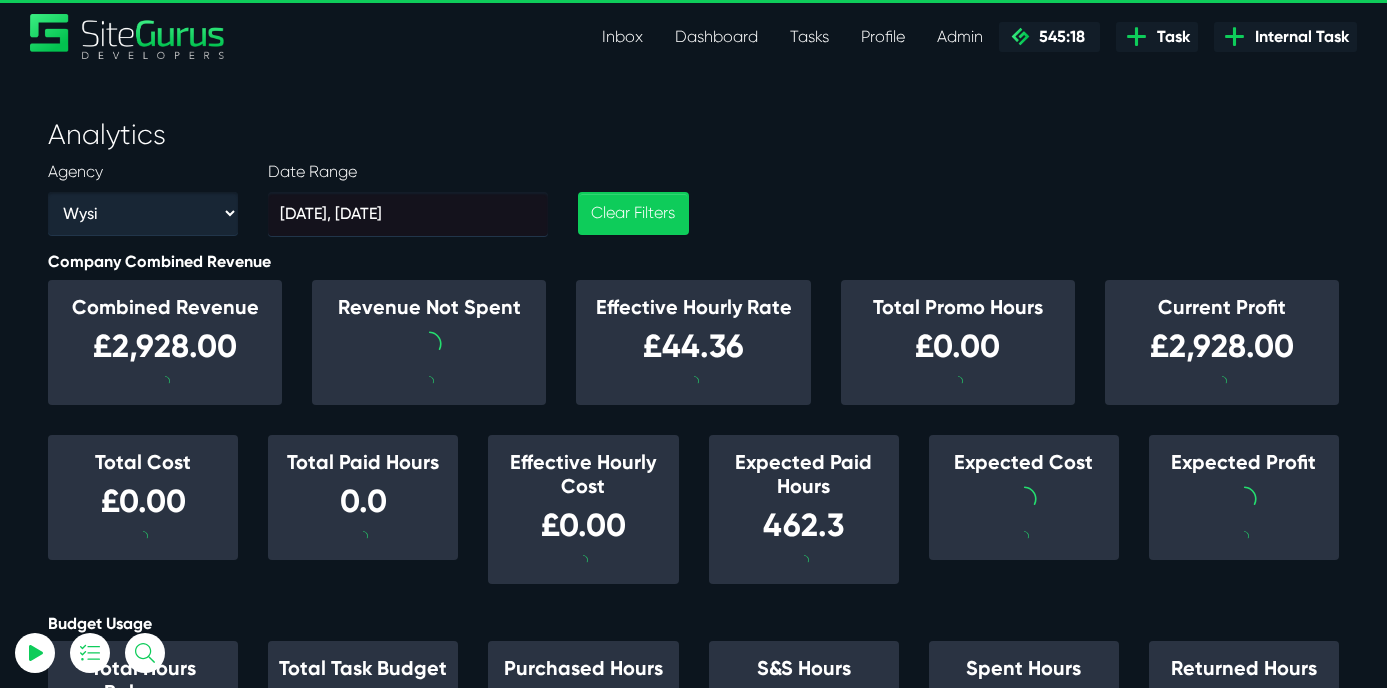 select on "39724" 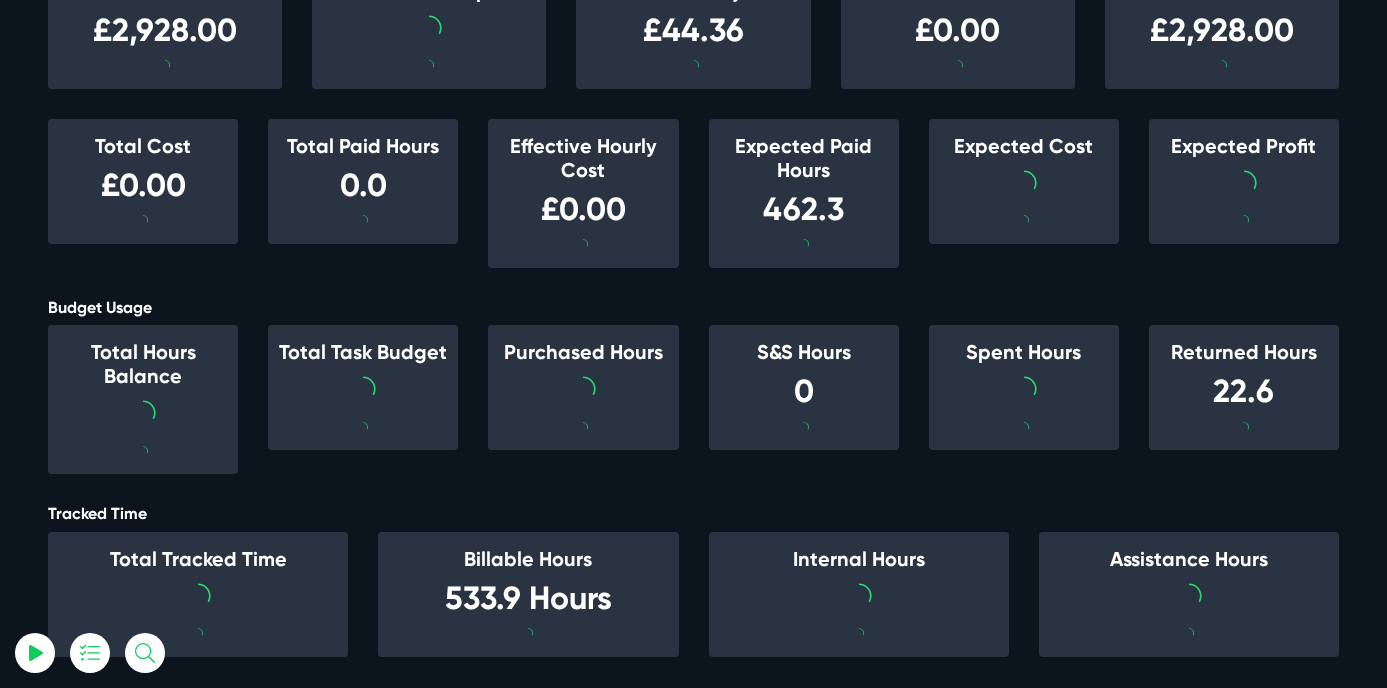 select on "0" 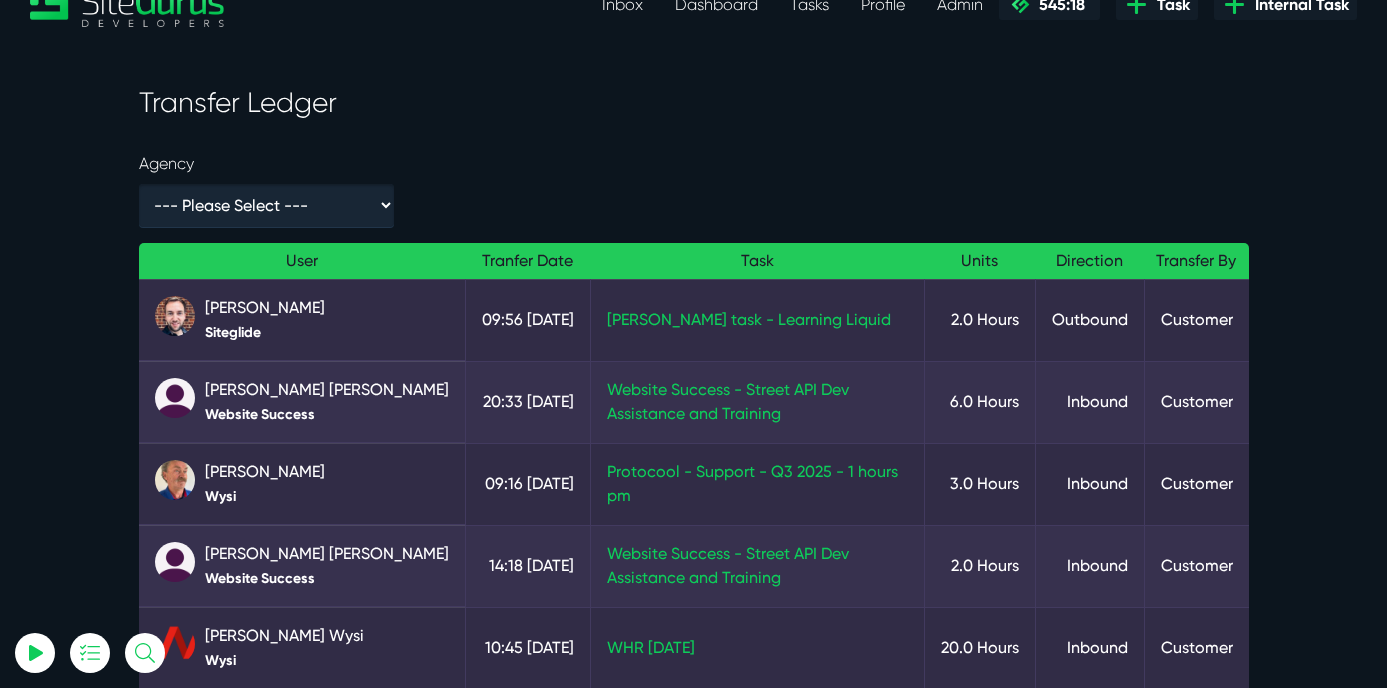 scroll, scrollTop: 0, scrollLeft: 0, axis: both 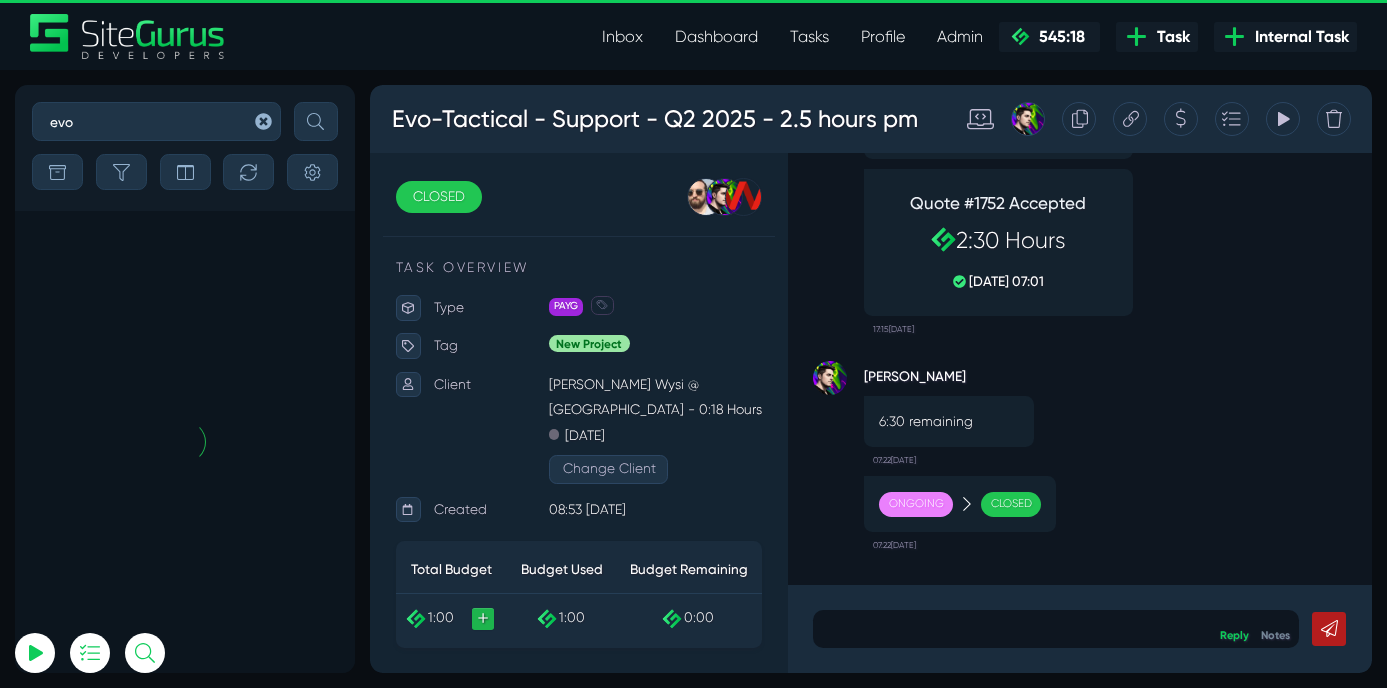 click on "evo" at bounding box center (156, 121) 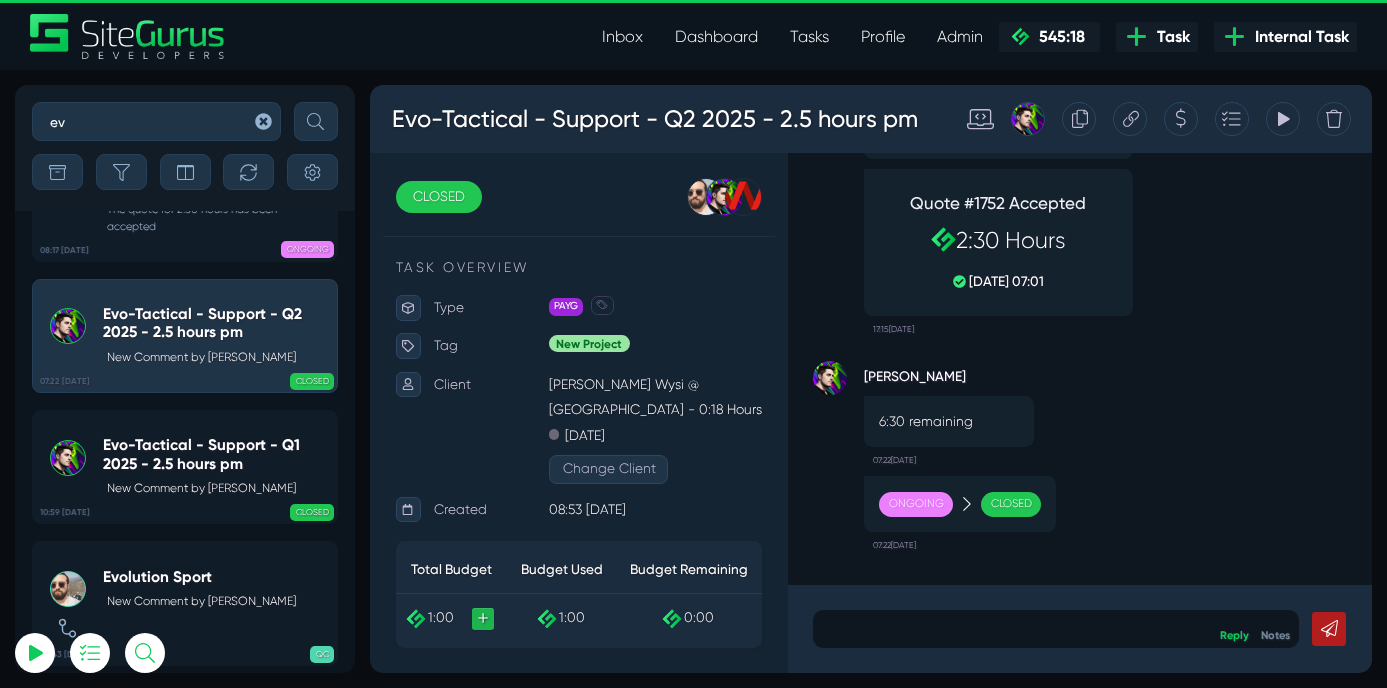 type on "e" 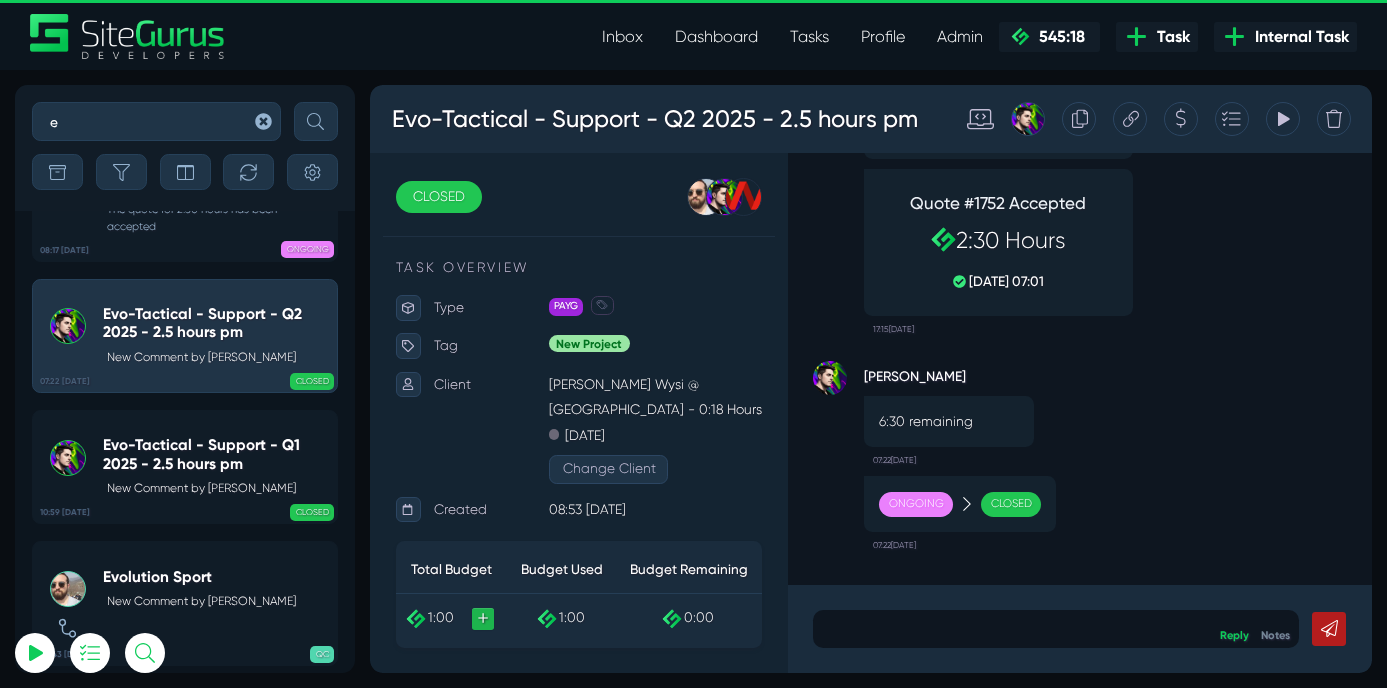 scroll, scrollTop: -2528, scrollLeft: 0, axis: vertical 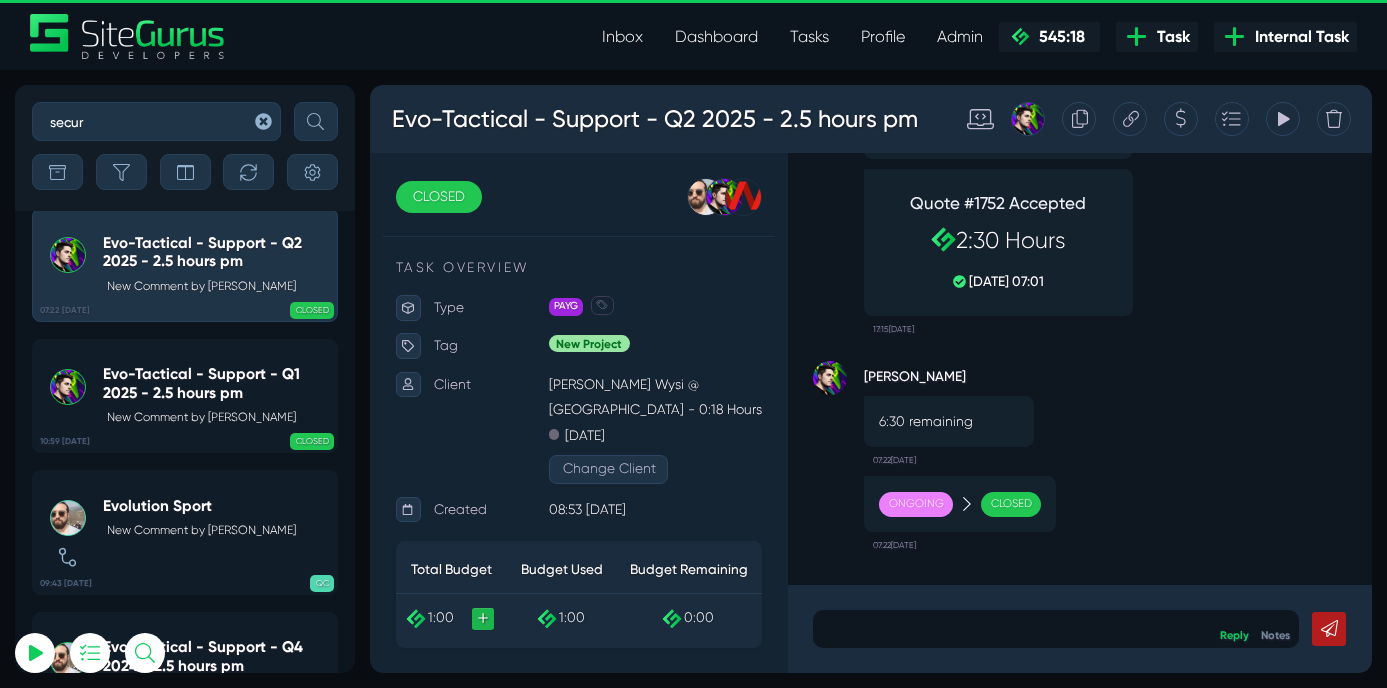 type on "secur" 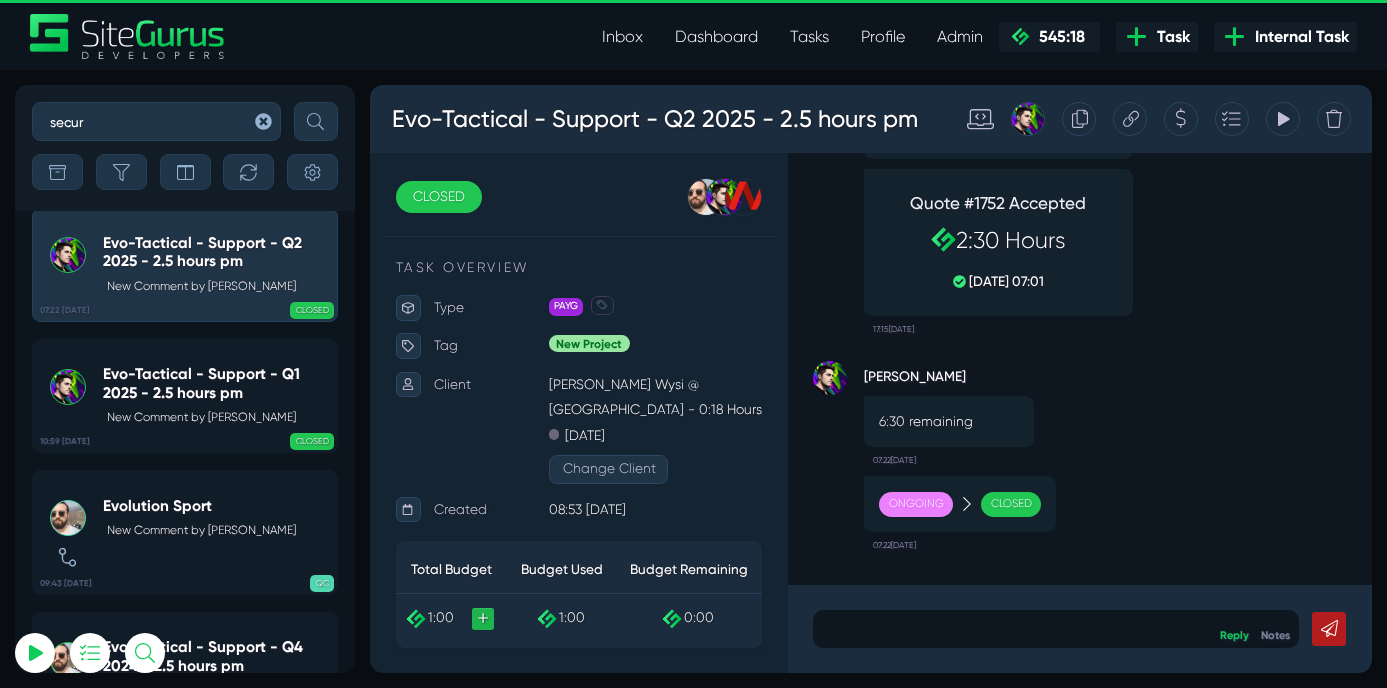 click at bounding box center (316, 121) 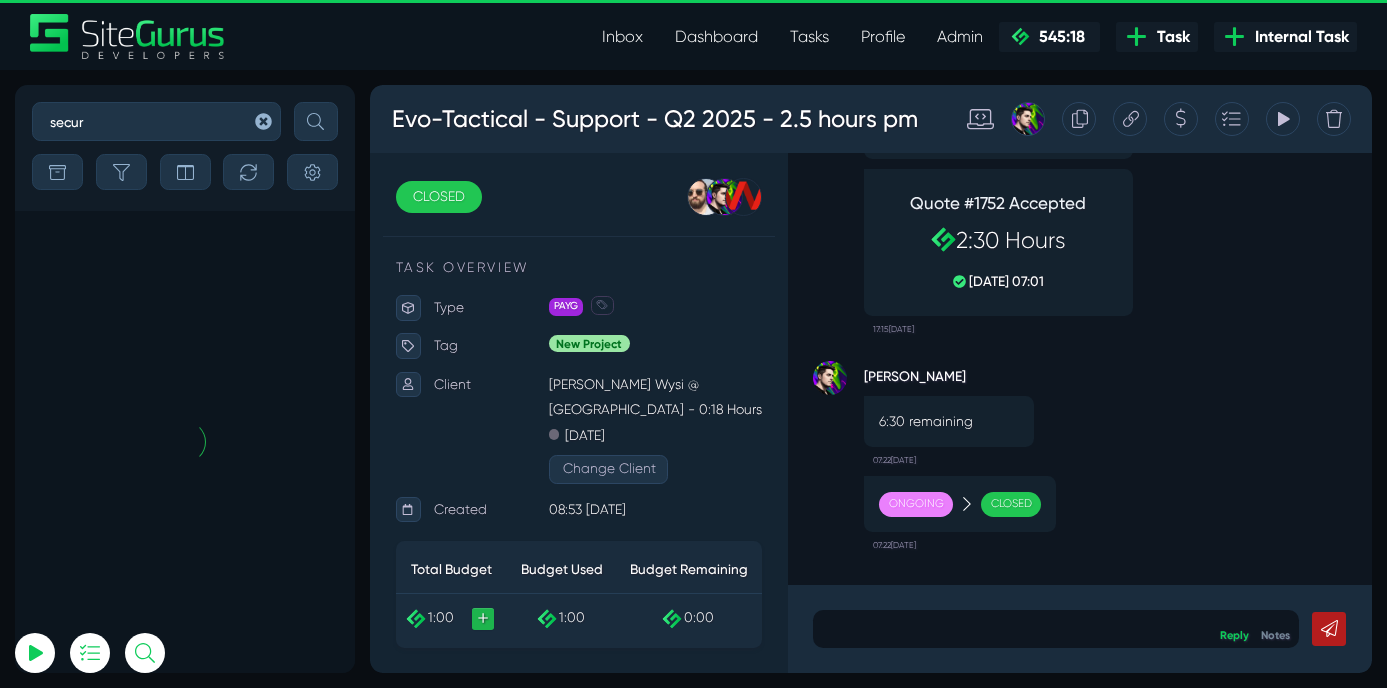 scroll, scrollTop: -6020, scrollLeft: 0, axis: vertical 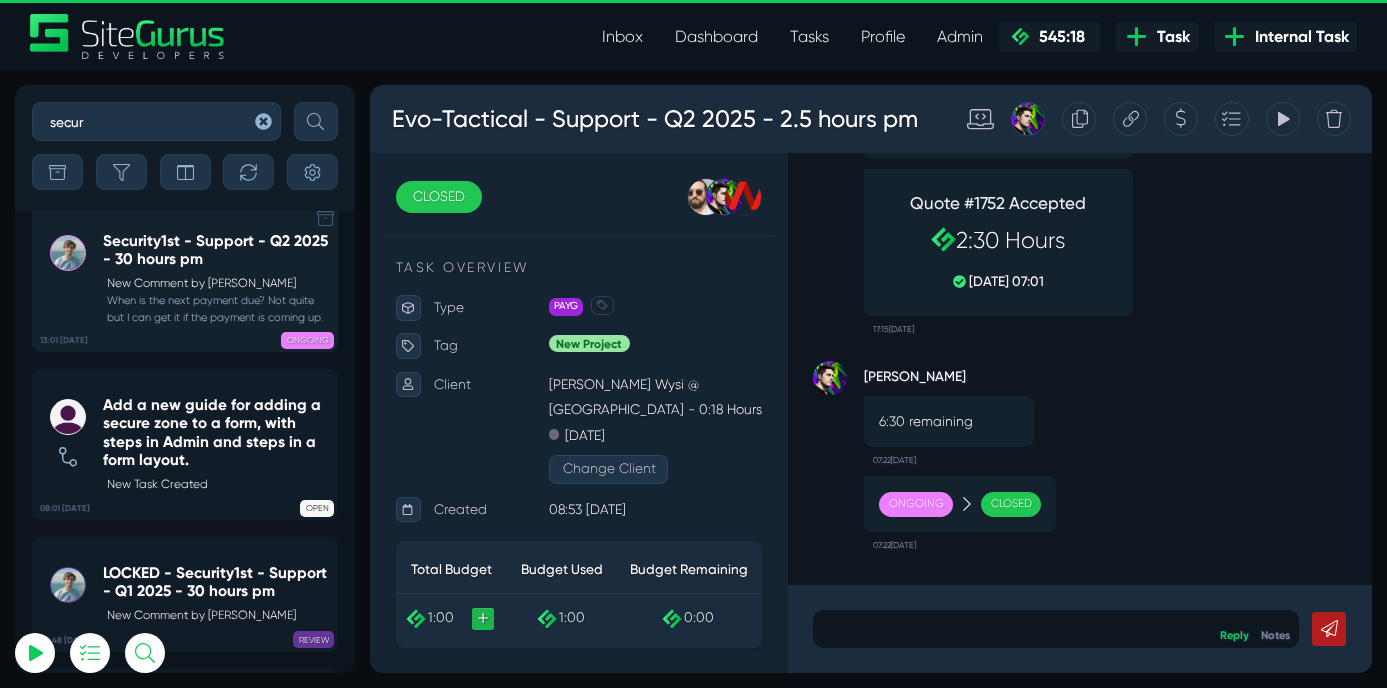 click on "Security1st - Support - Q2 2025 - 30 hours pm" at bounding box center (216, 250) 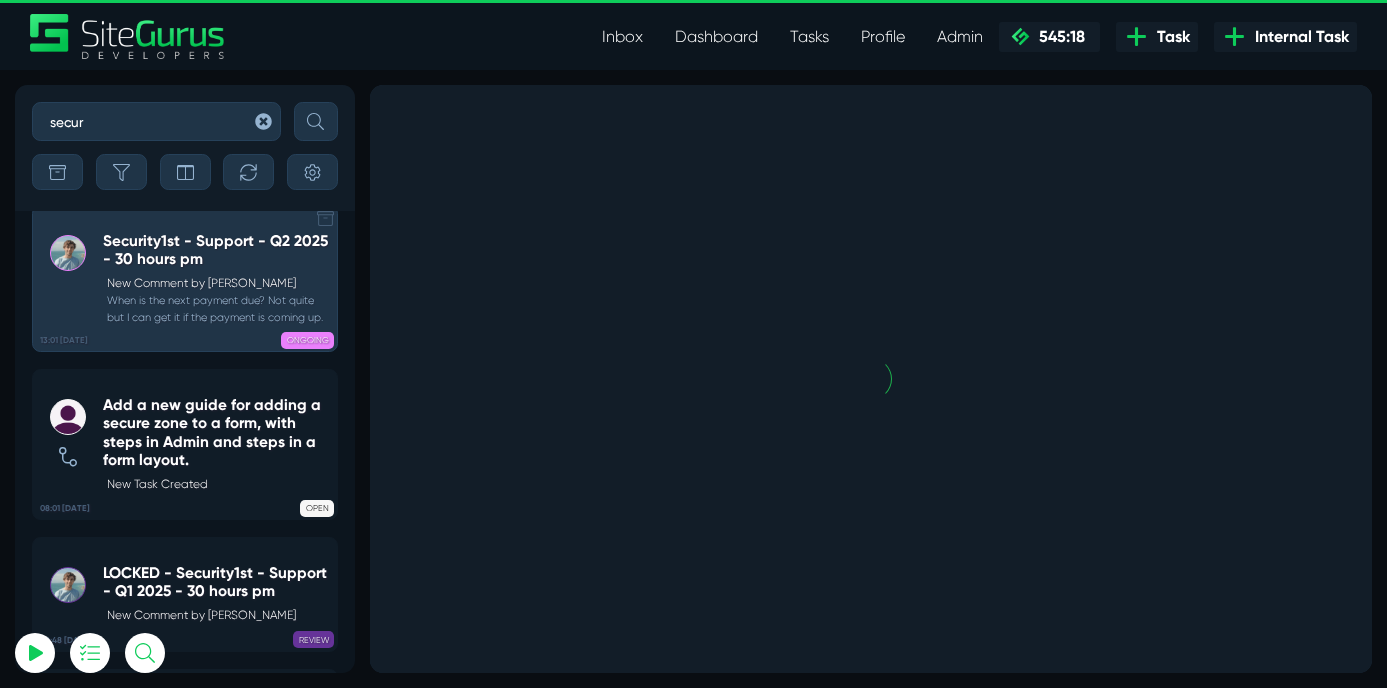 scroll, scrollTop: 0, scrollLeft: 0, axis: both 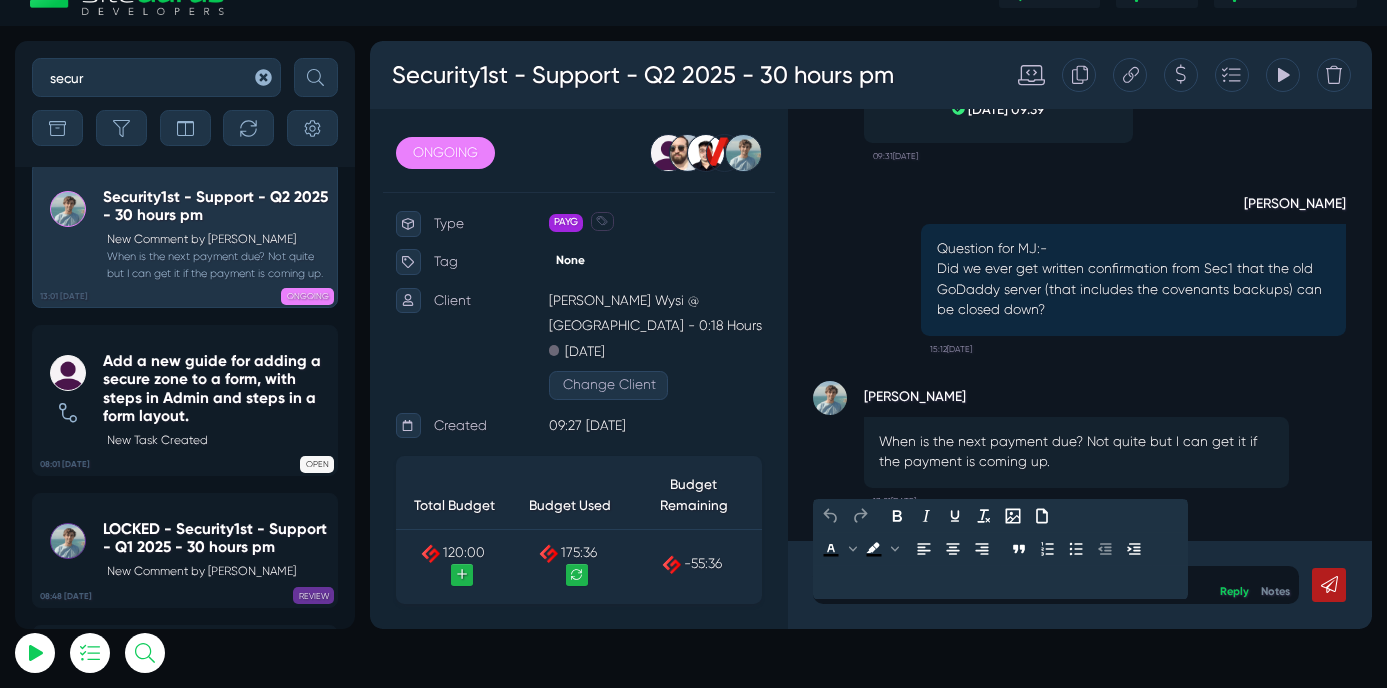 click at bounding box center [1177, 681] 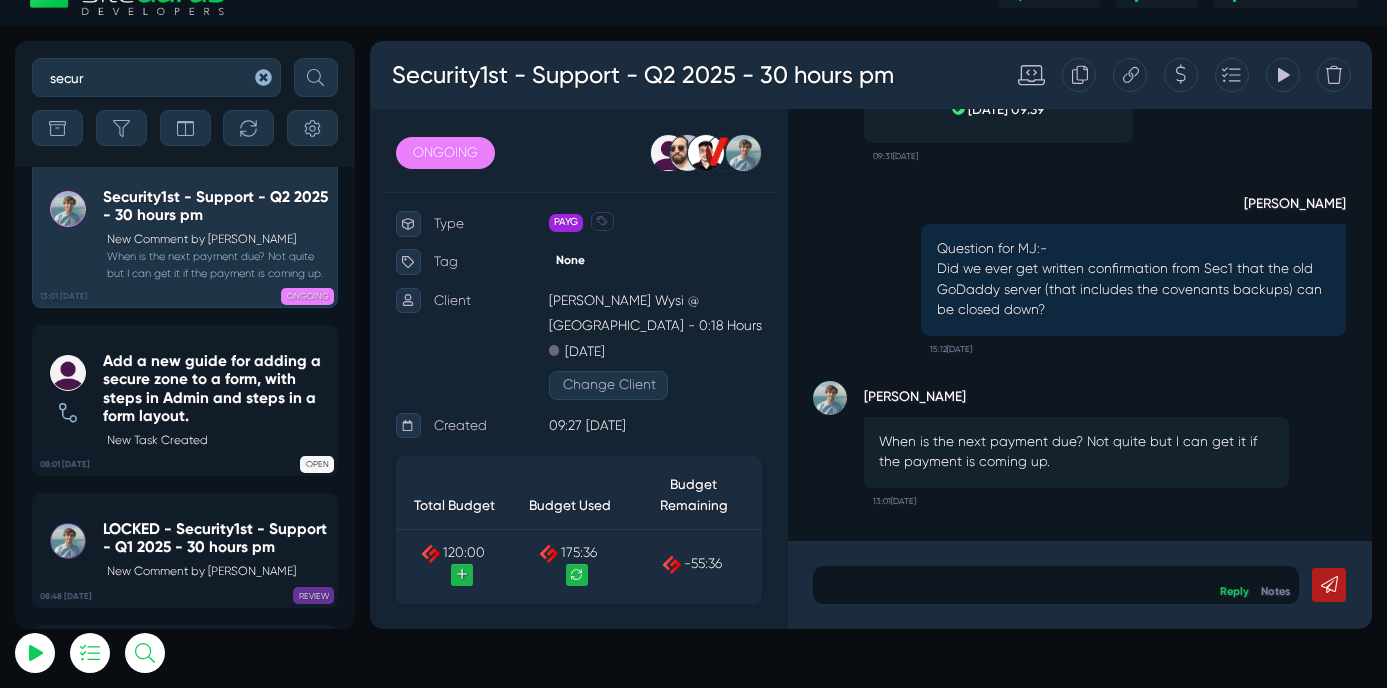 click on "When is the next payment due? Not quite but I can get it if the payment is coming up." at bounding box center (1201, 525) 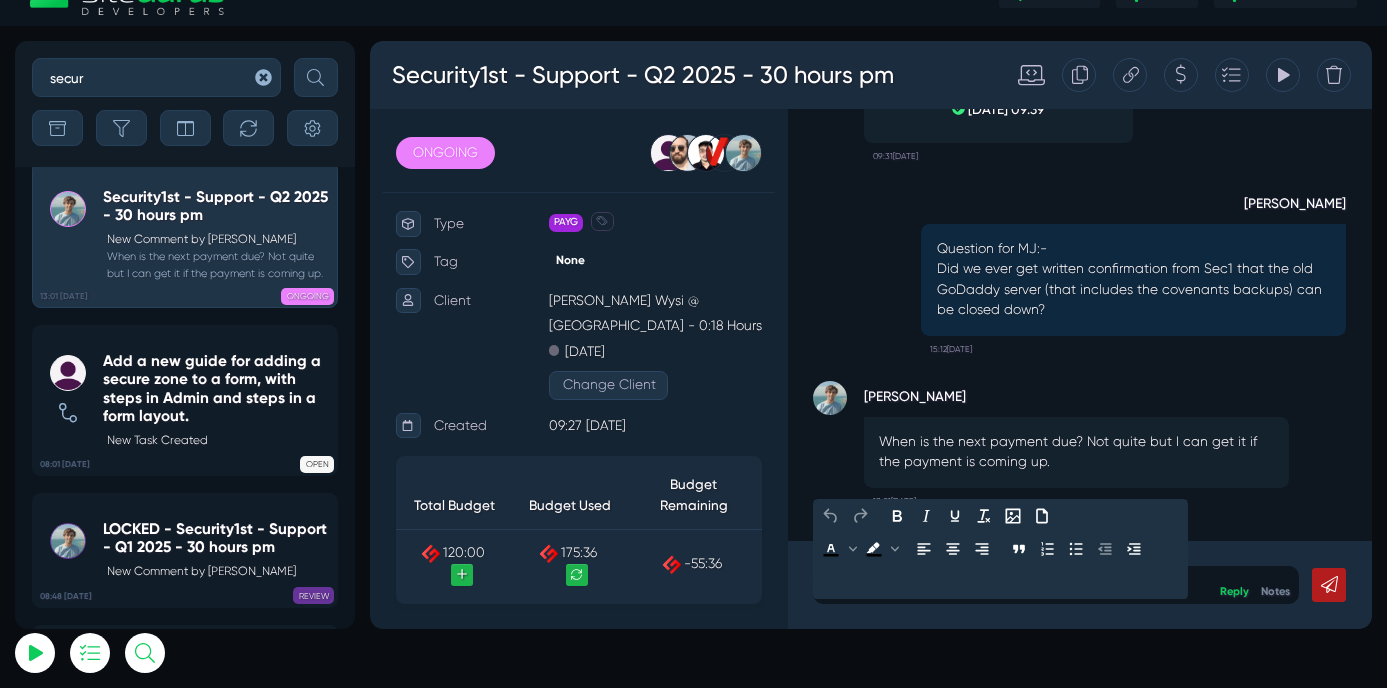 click at bounding box center (1177, 681) 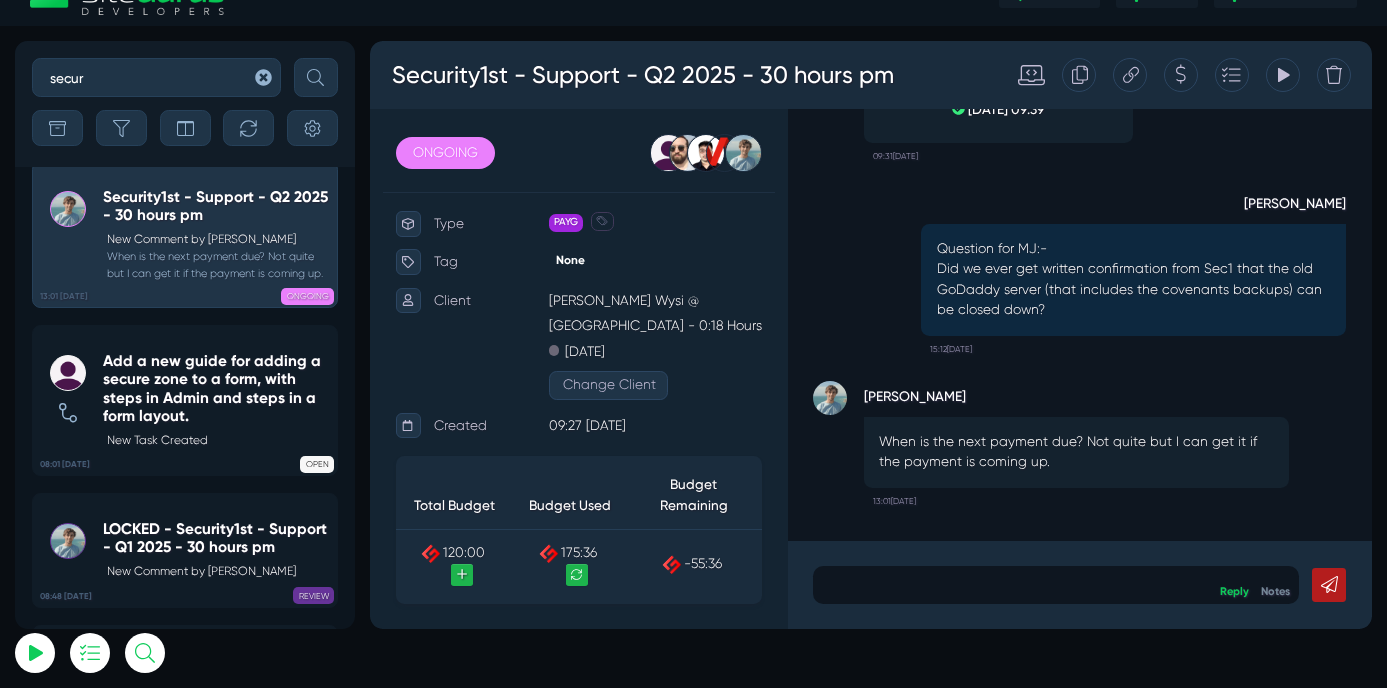 click on "[PERSON_NAME]" at bounding box center [1201, 456] 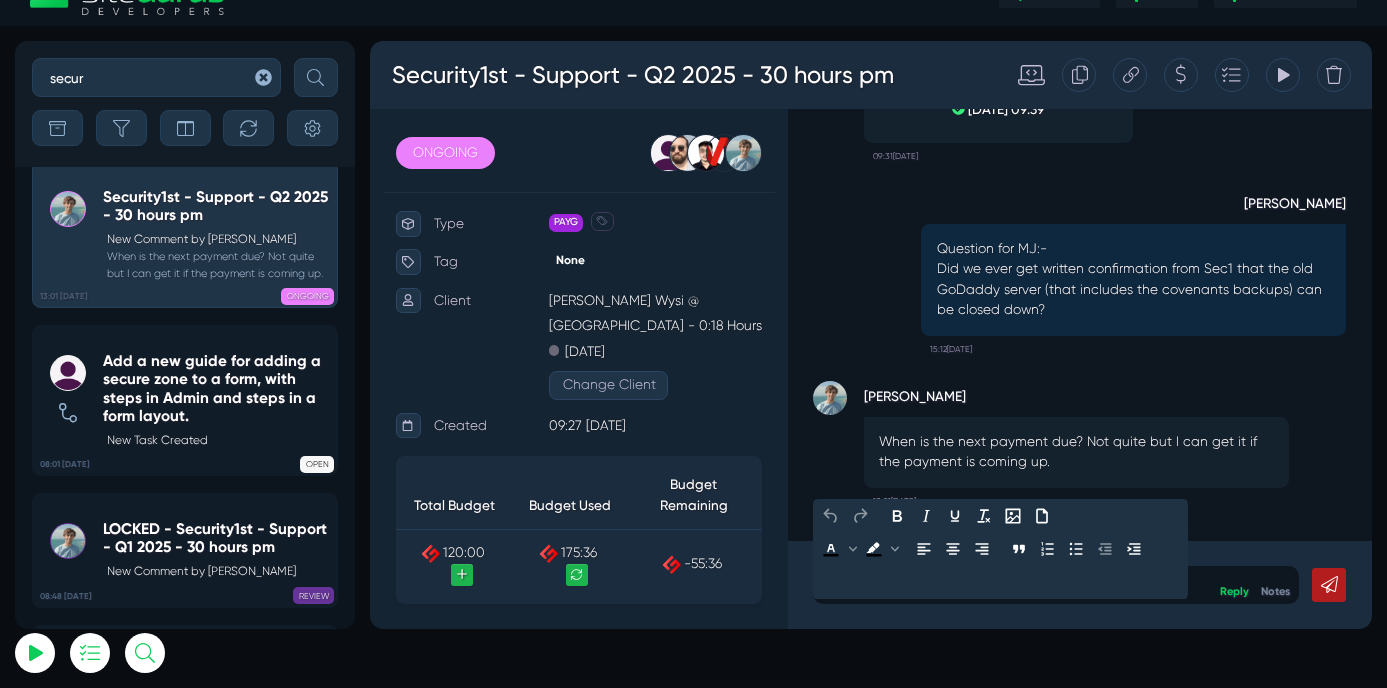 type 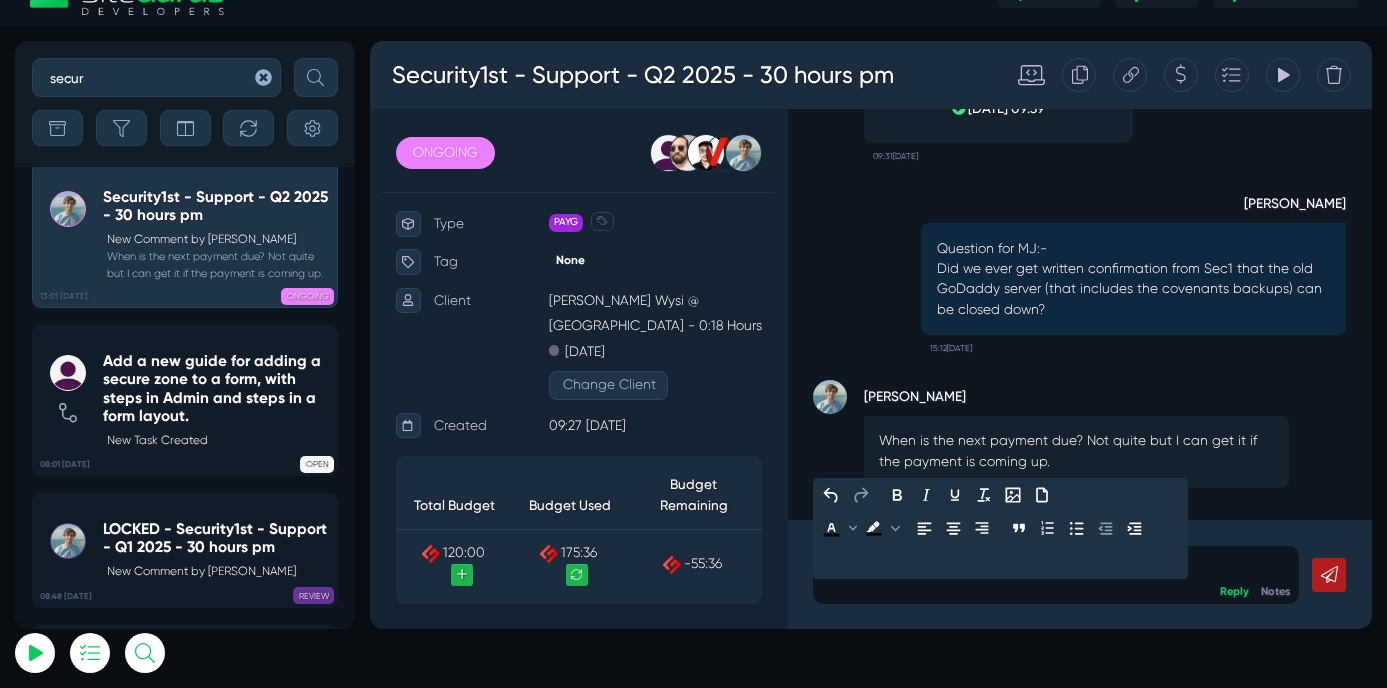 scroll, scrollTop: 0, scrollLeft: 0, axis: both 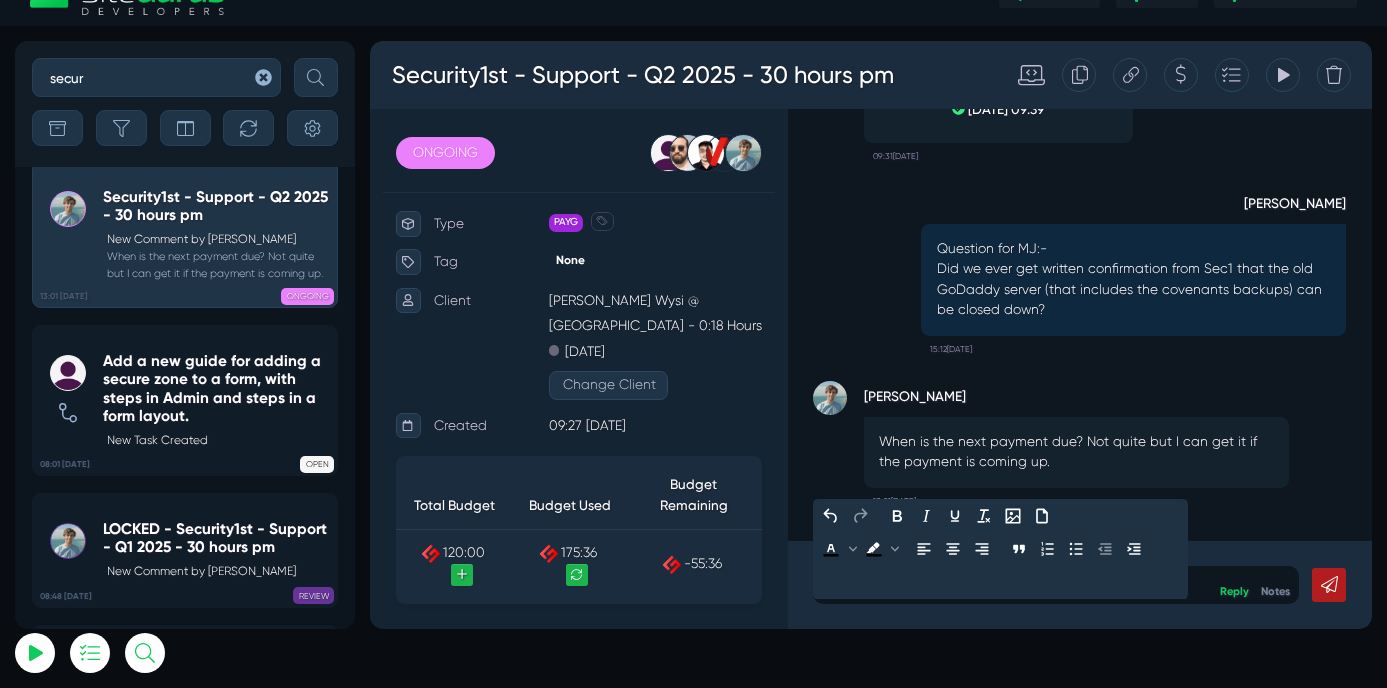 click 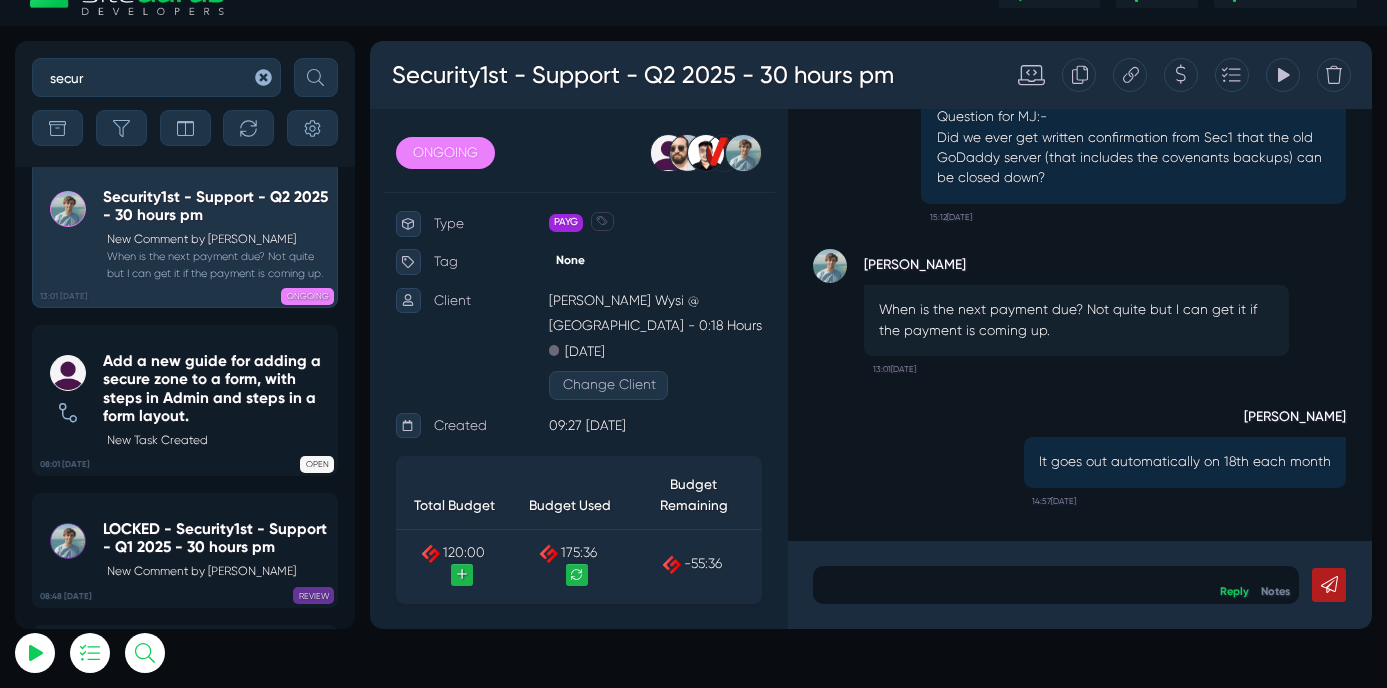 scroll, scrollTop: 0, scrollLeft: 0, axis: both 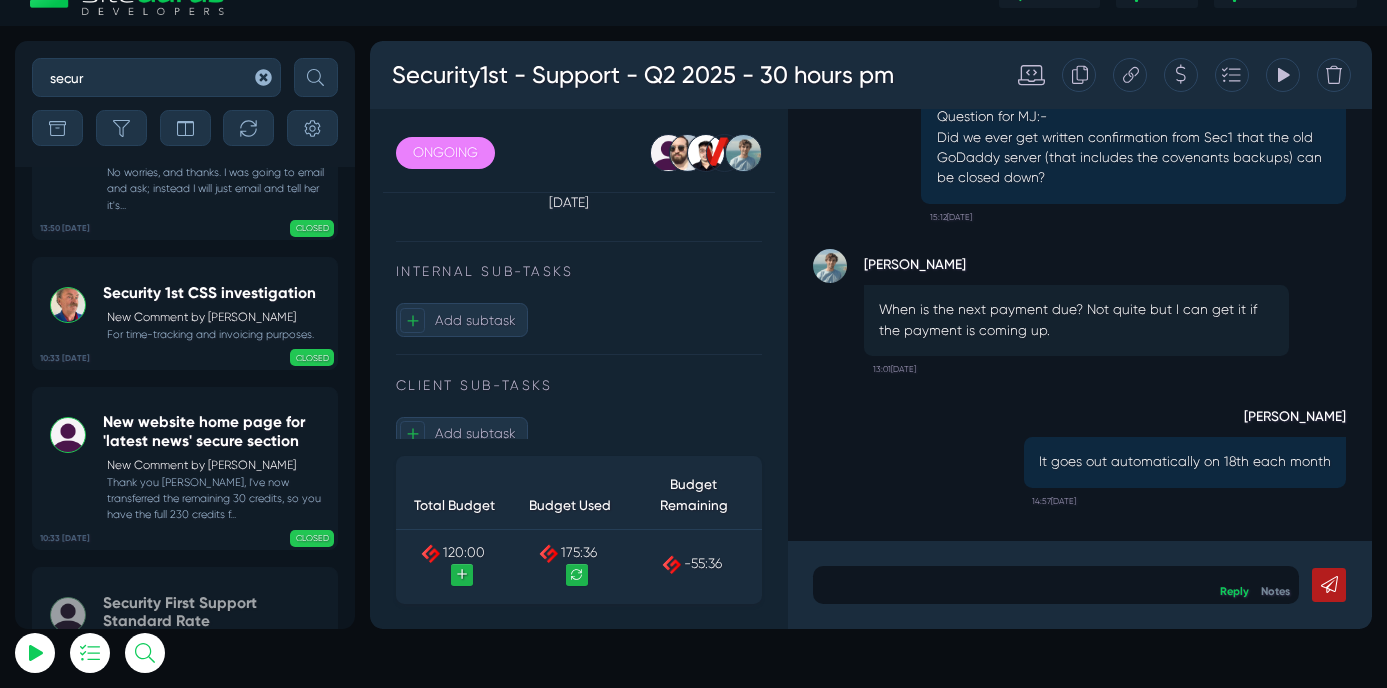click at bounding box center [1177, 681] 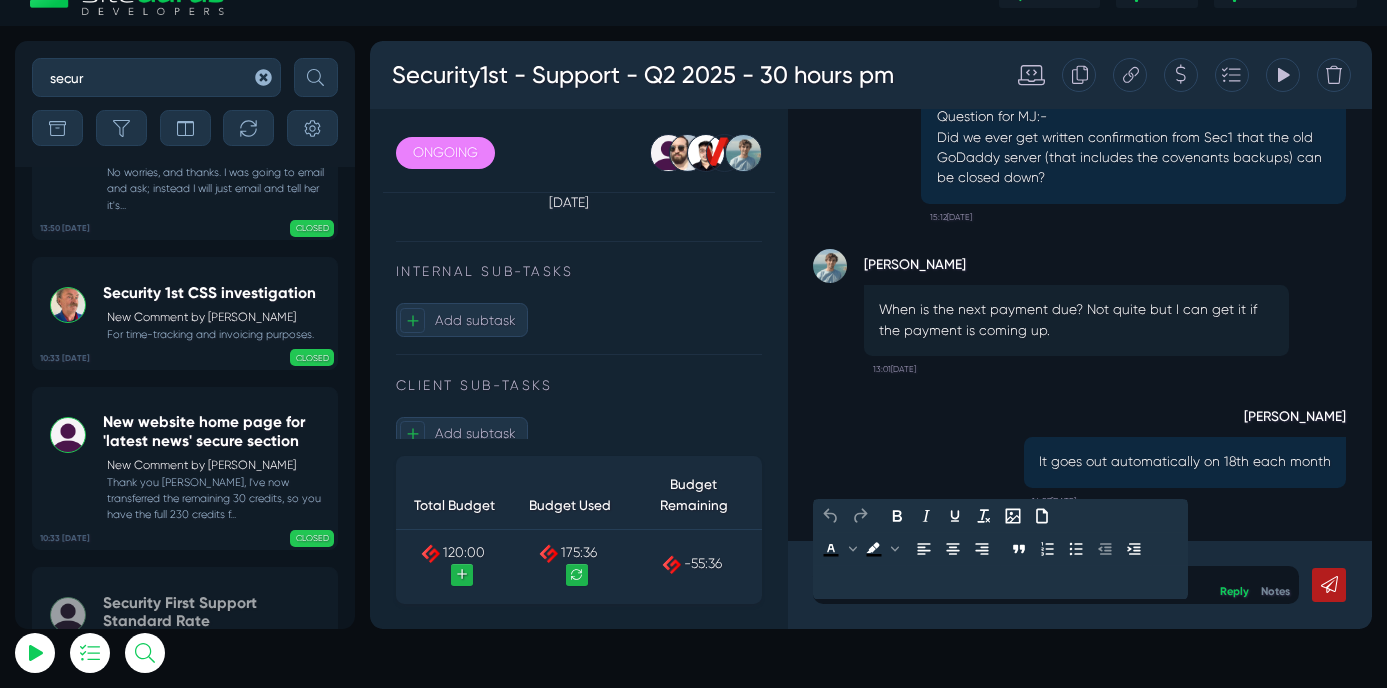 scroll, scrollTop: 0, scrollLeft: 0, axis: both 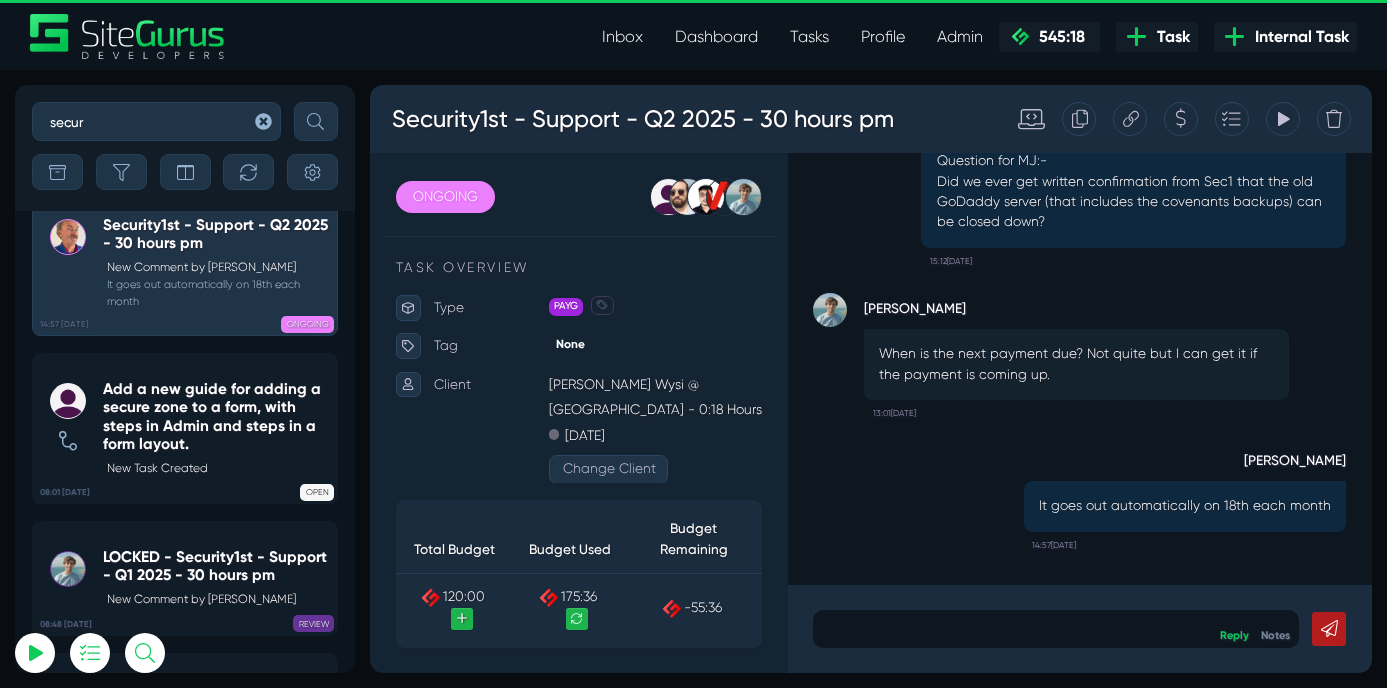 click on "secur" at bounding box center [156, 121] 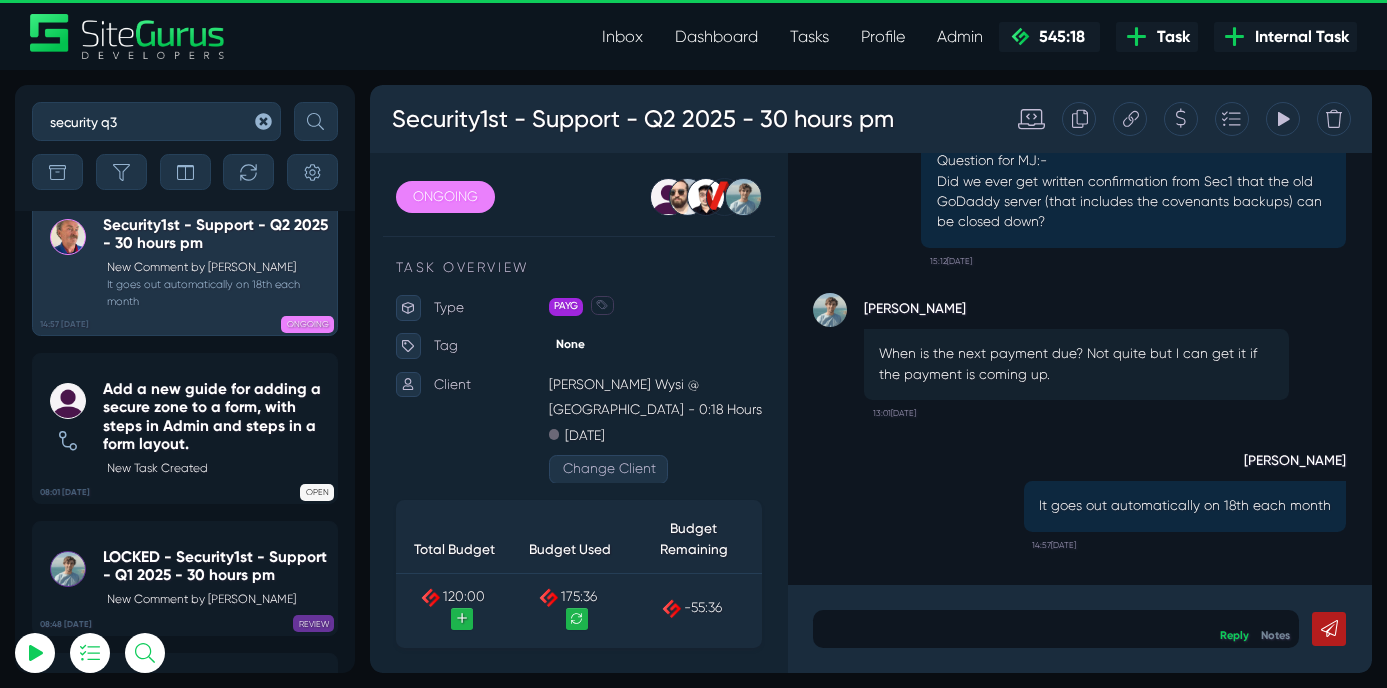 click at bounding box center (316, 121) 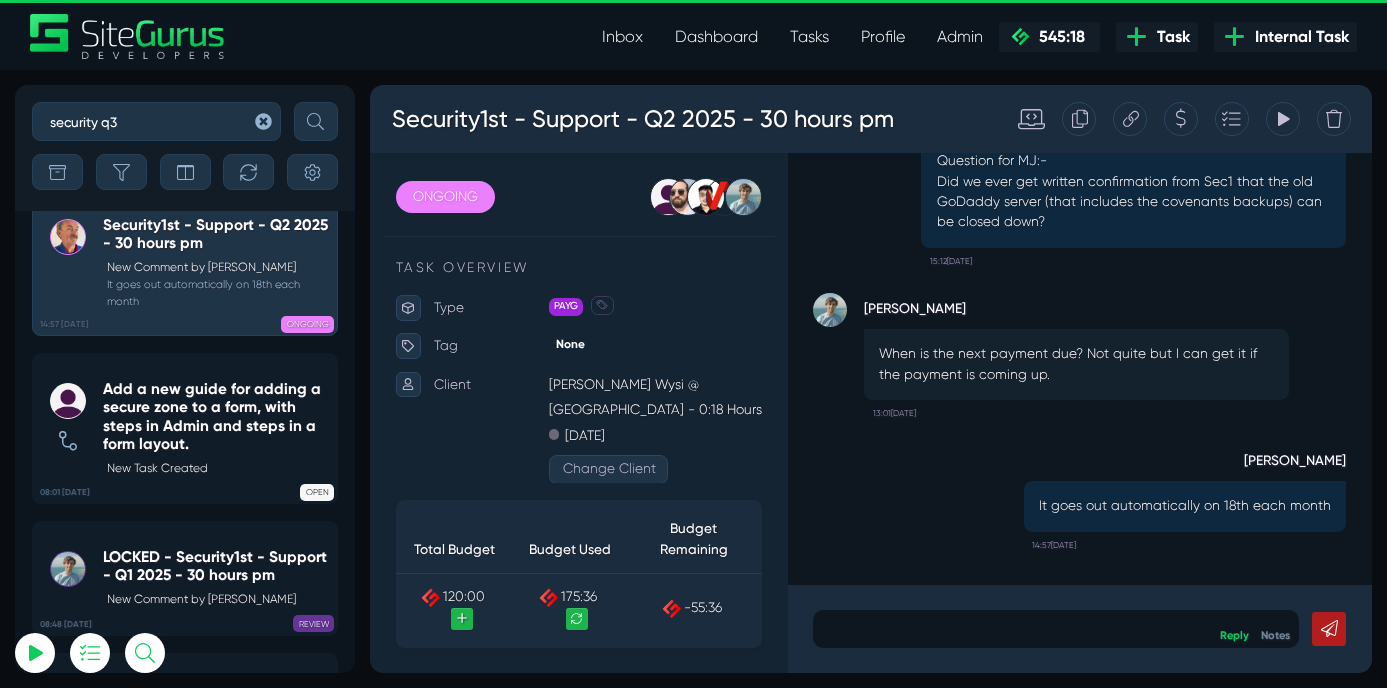scroll, scrollTop: 0, scrollLeft: 0, axis: both 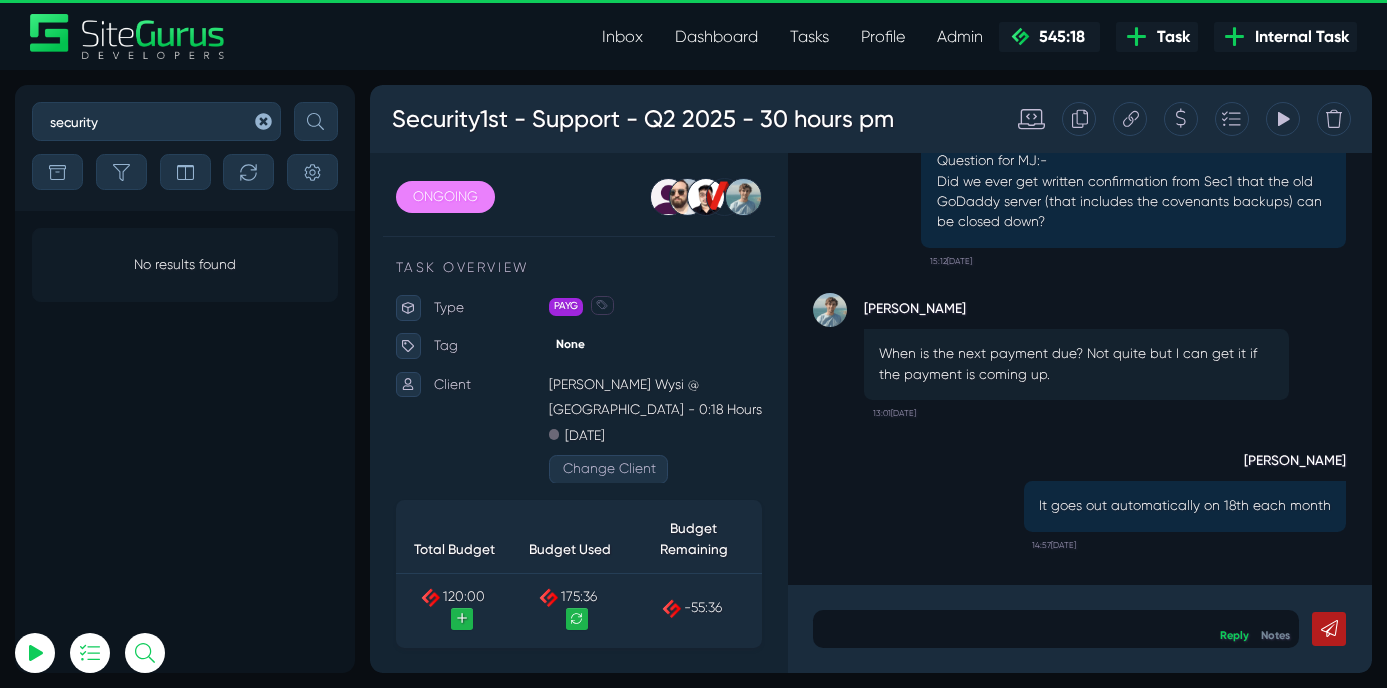 type on "security" 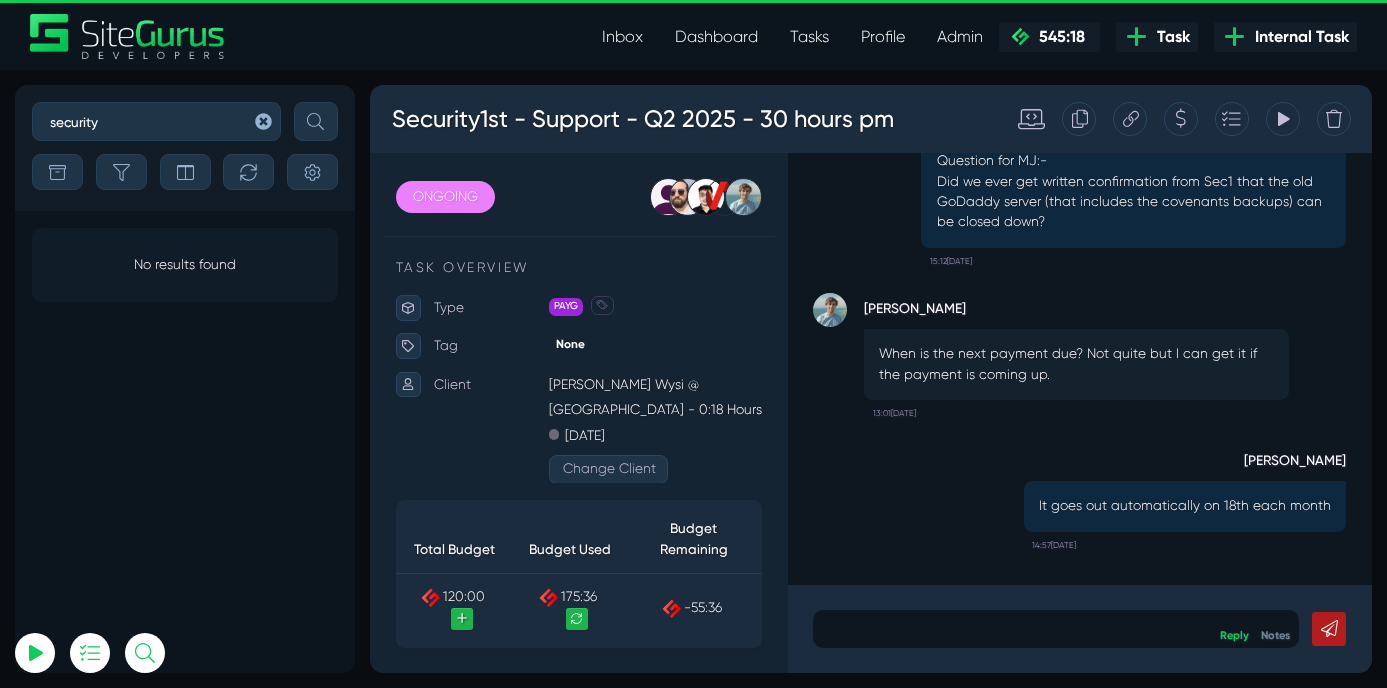click at bounding box center (316, 121) 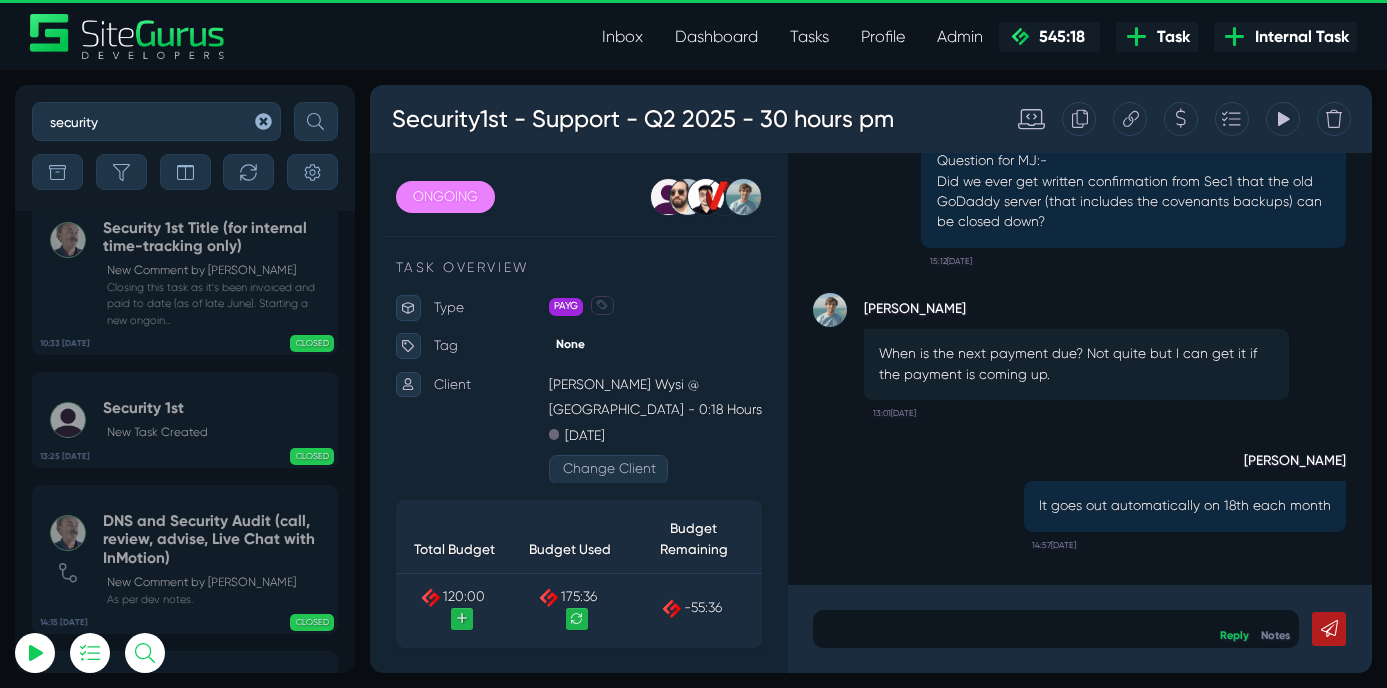 scroll, scrollTop: 0, scrollLeft: 0, axis: both 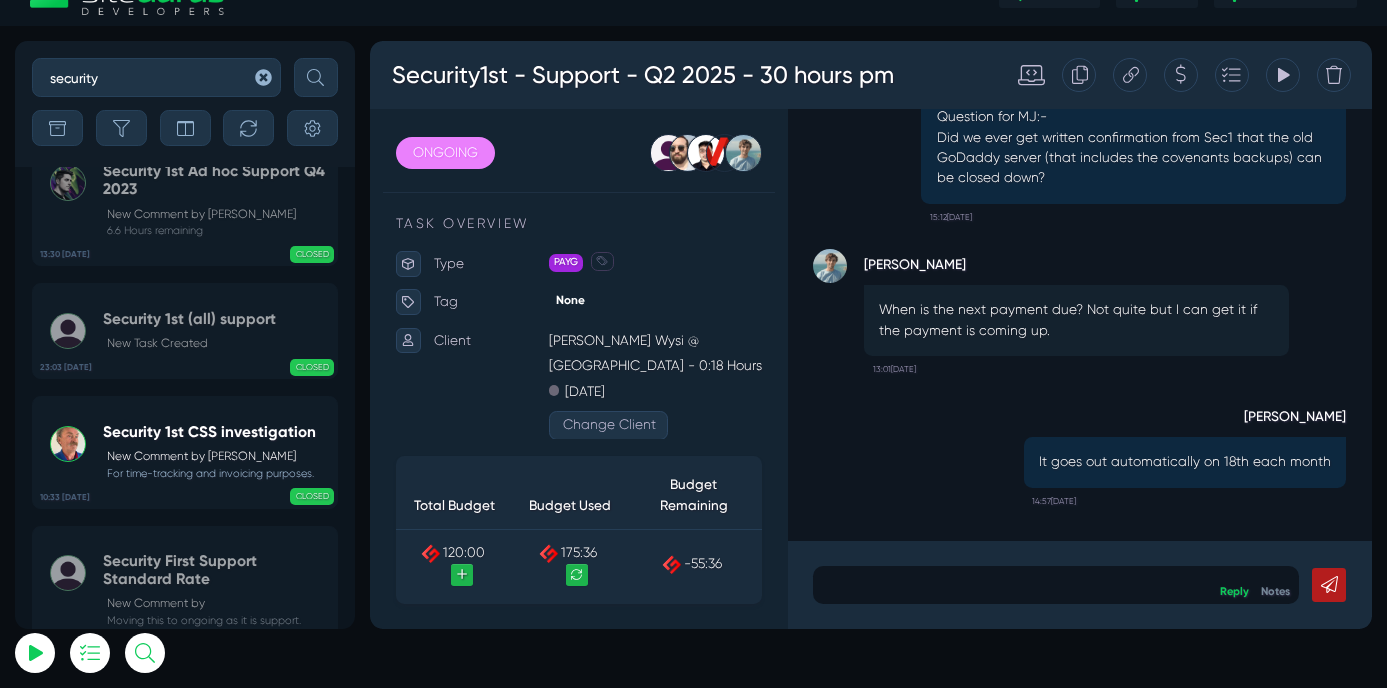 click at bounding box center (1177, 681) 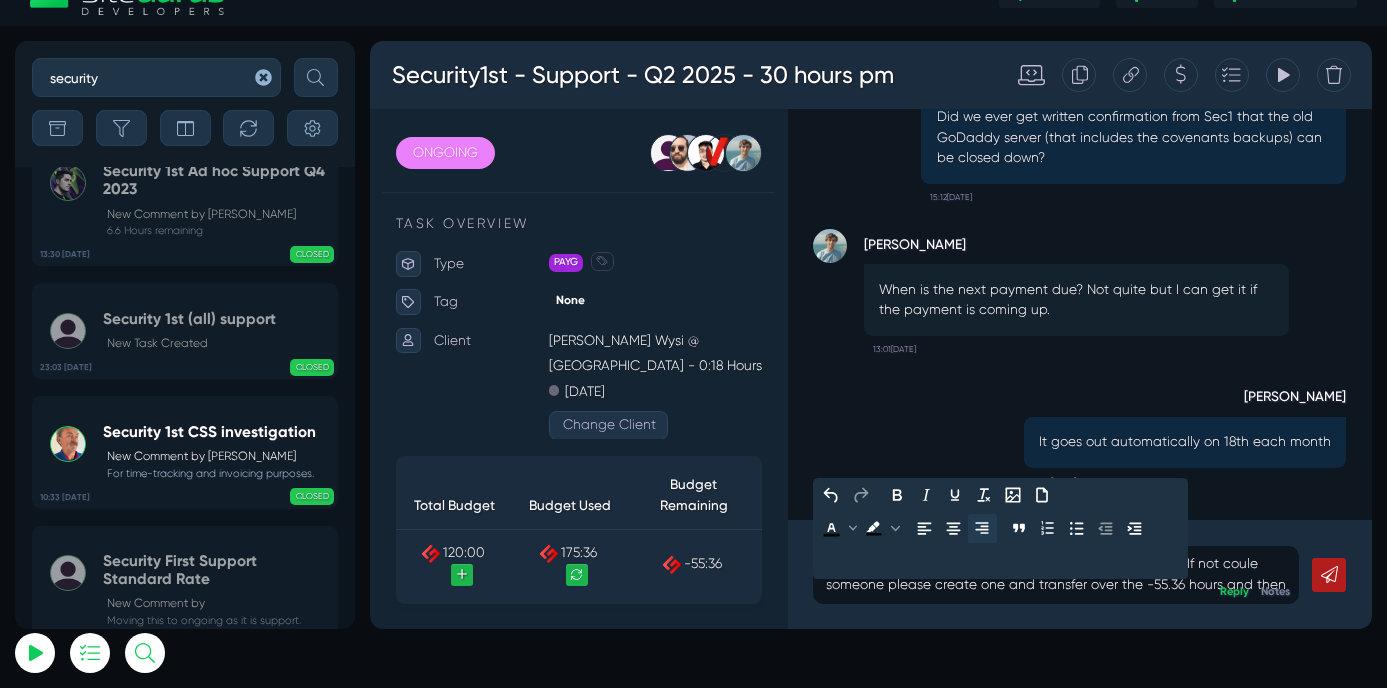 scroll, scrollTop: 0, scrollLeft: 0, axis: both 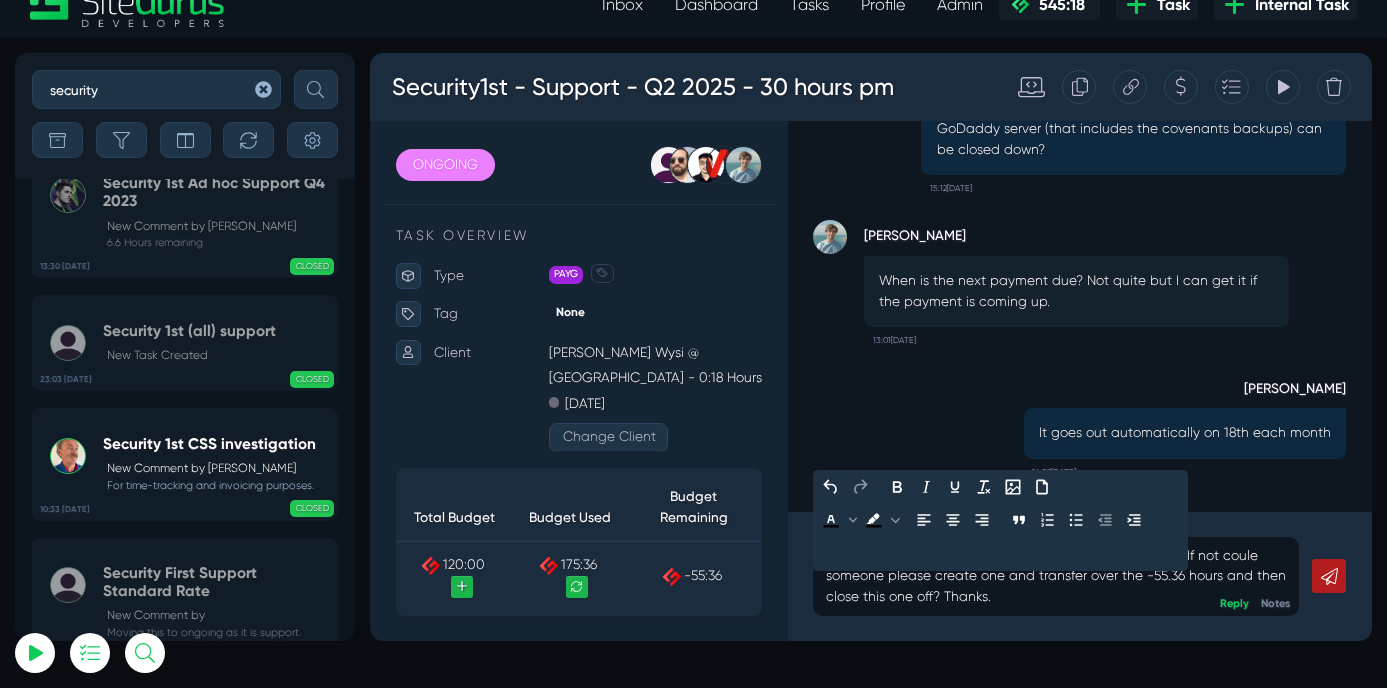 click on "Is there a Security 1st Q3 support task? Cannot find one. If not coule someone please create one and transfer over the -55.36 hours and then close this one off? Thanks." at bounding box center (1177, 669) 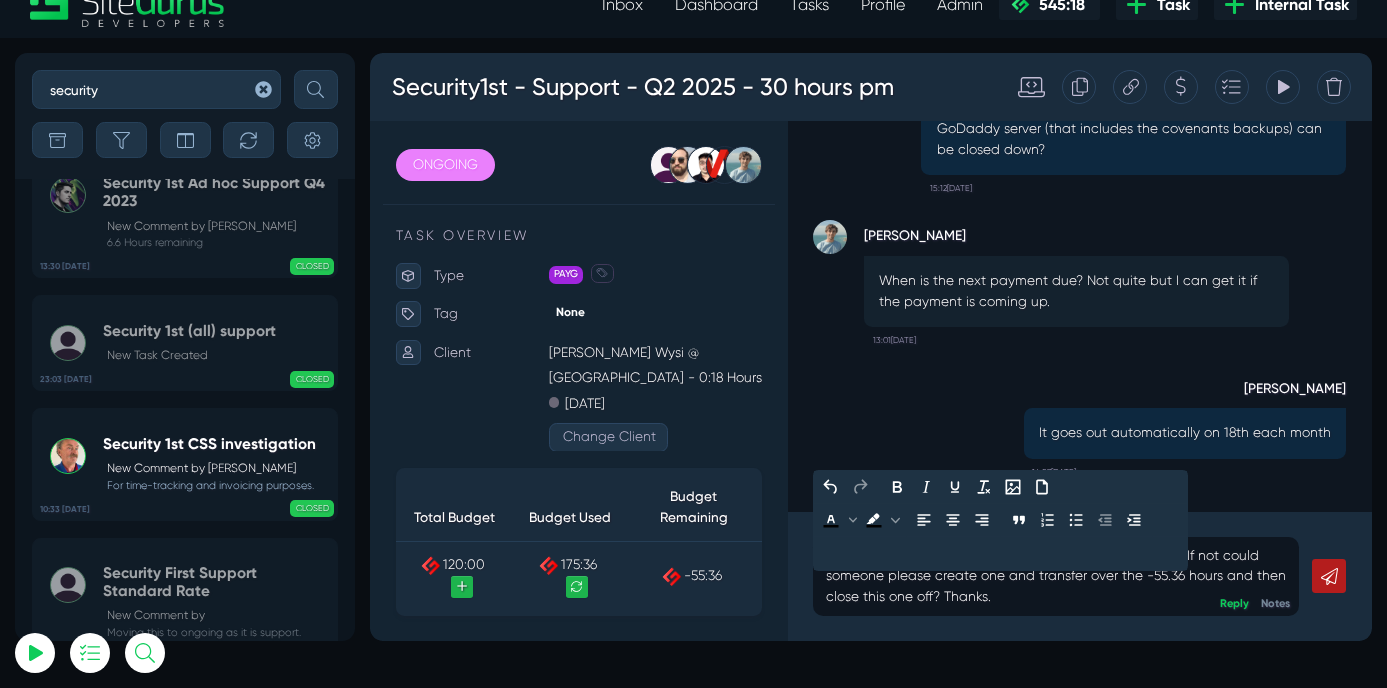 click on "Is there a Security 1st Q3 support task? Cannot find one. If not could someone please create one and transfer over the -55.36 hours and then close this one off? Thanks." at bounding box center [1177, 669] 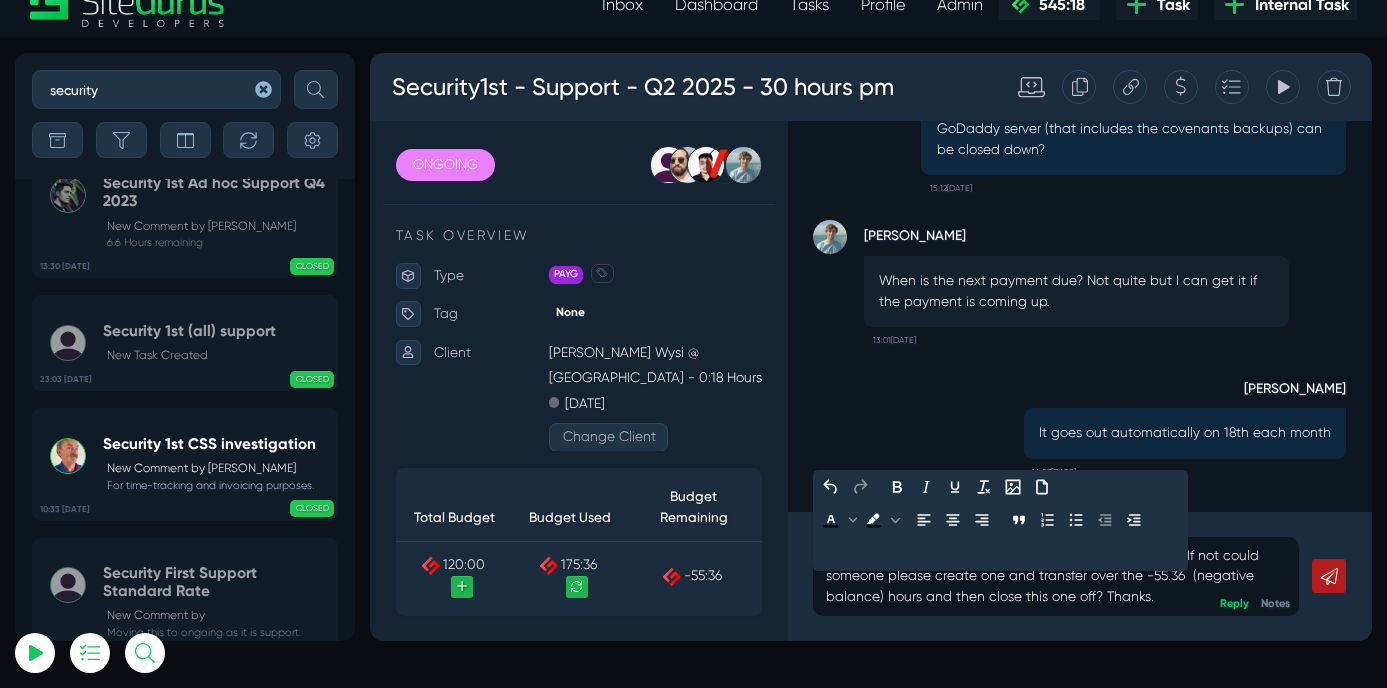click at bounding box center [1498, 669] 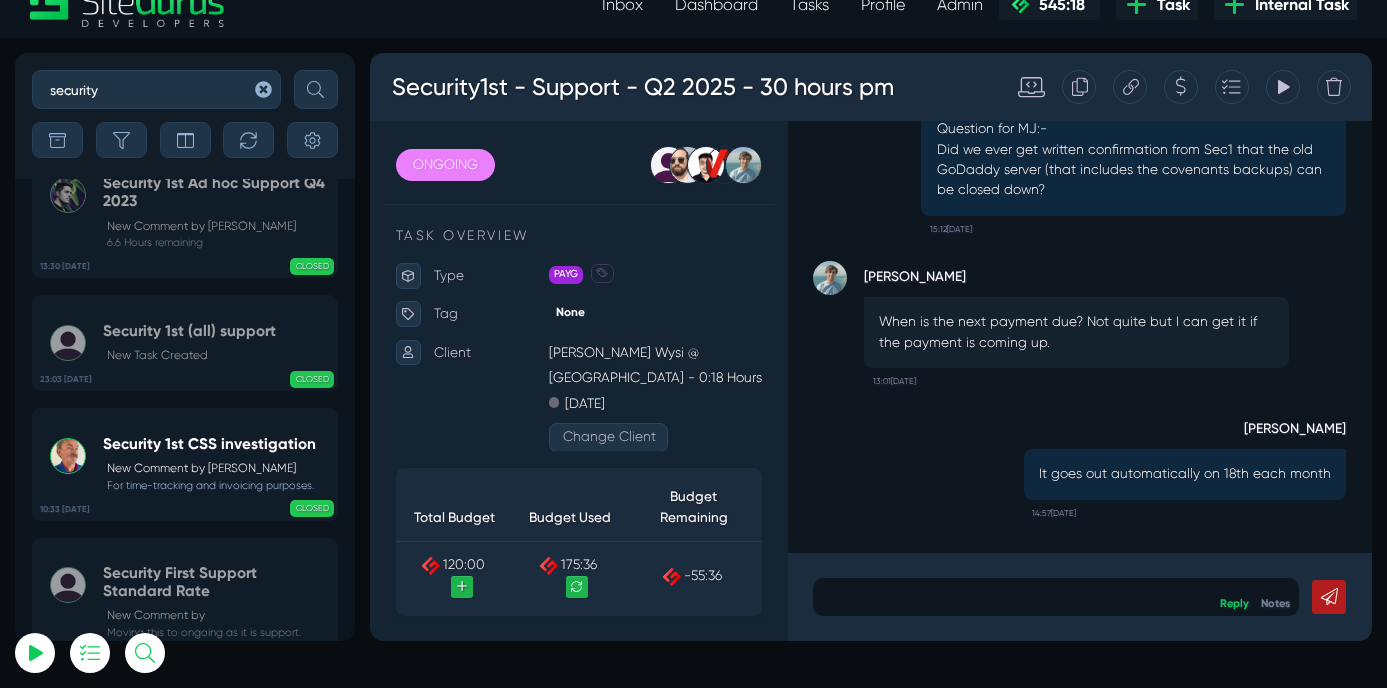 scroll, scrollTop: 0, scrollLeft: 0, axis: both 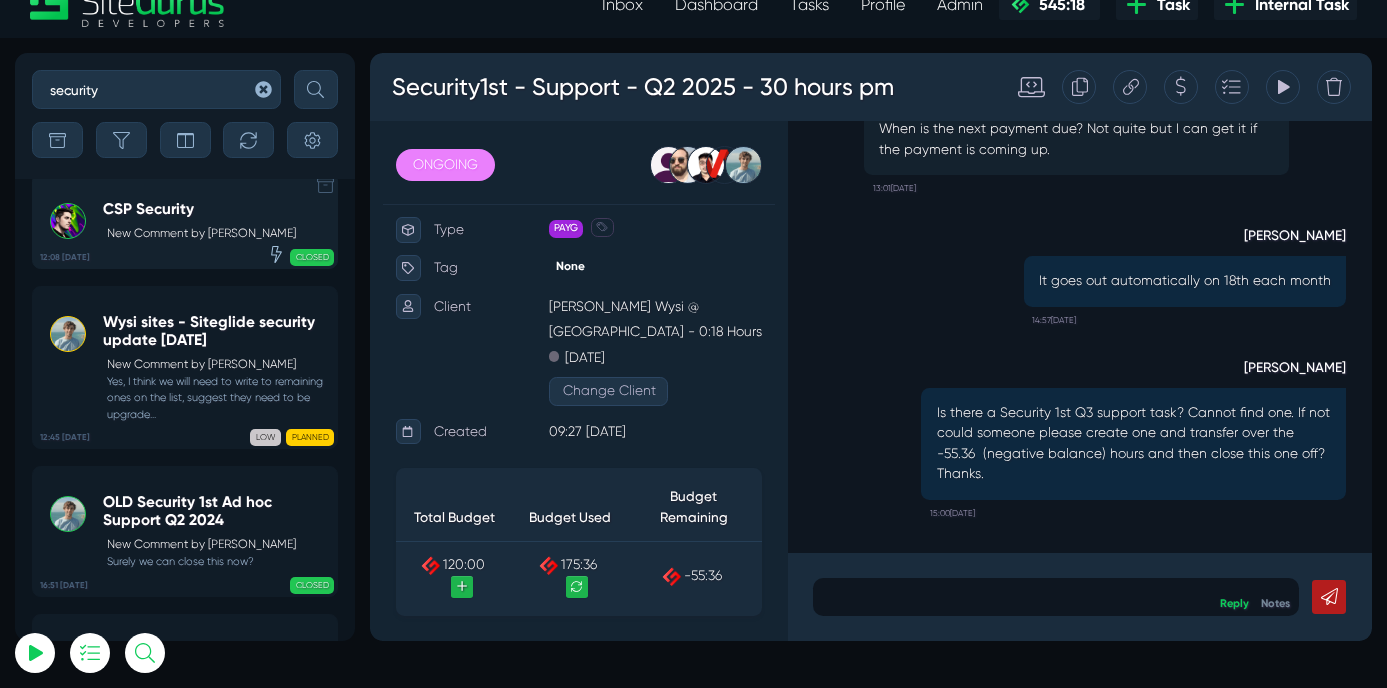 click on "CSP Security" at bounding box center (199, 209) 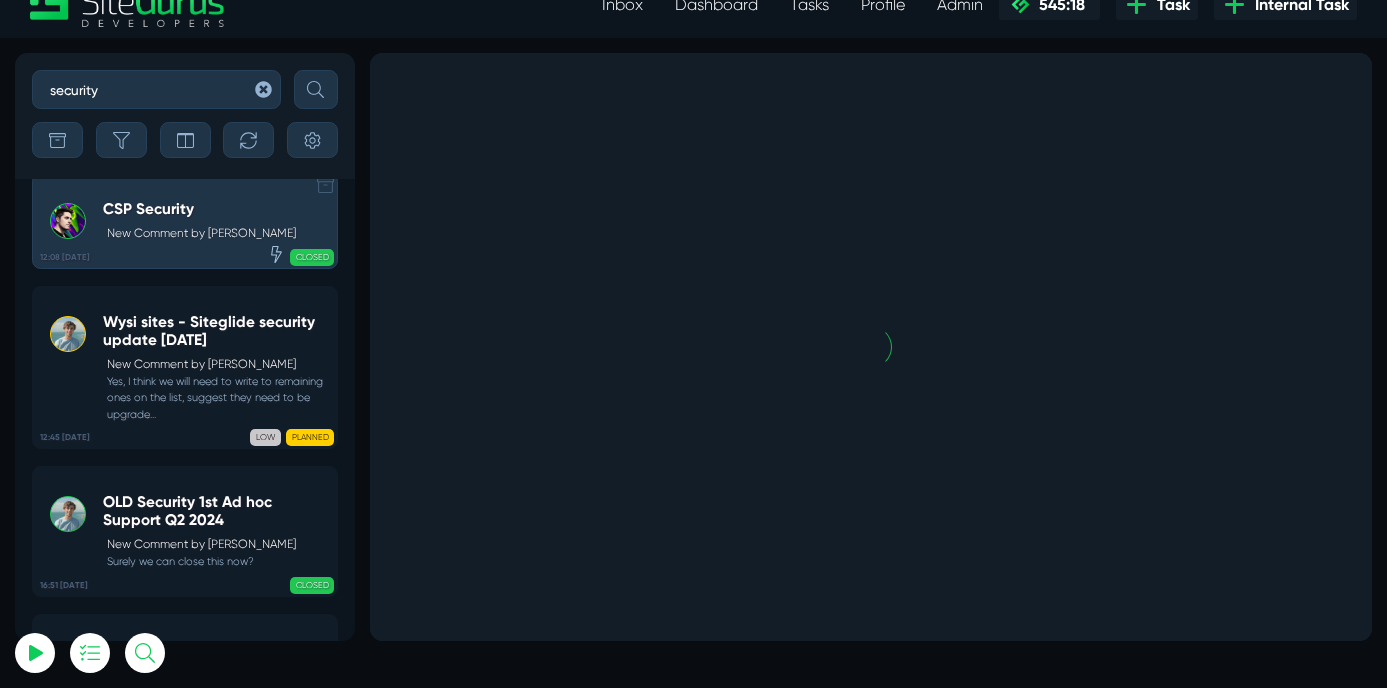 scroll, scrollTop: 0, scrollLeft: 0, axis: both 